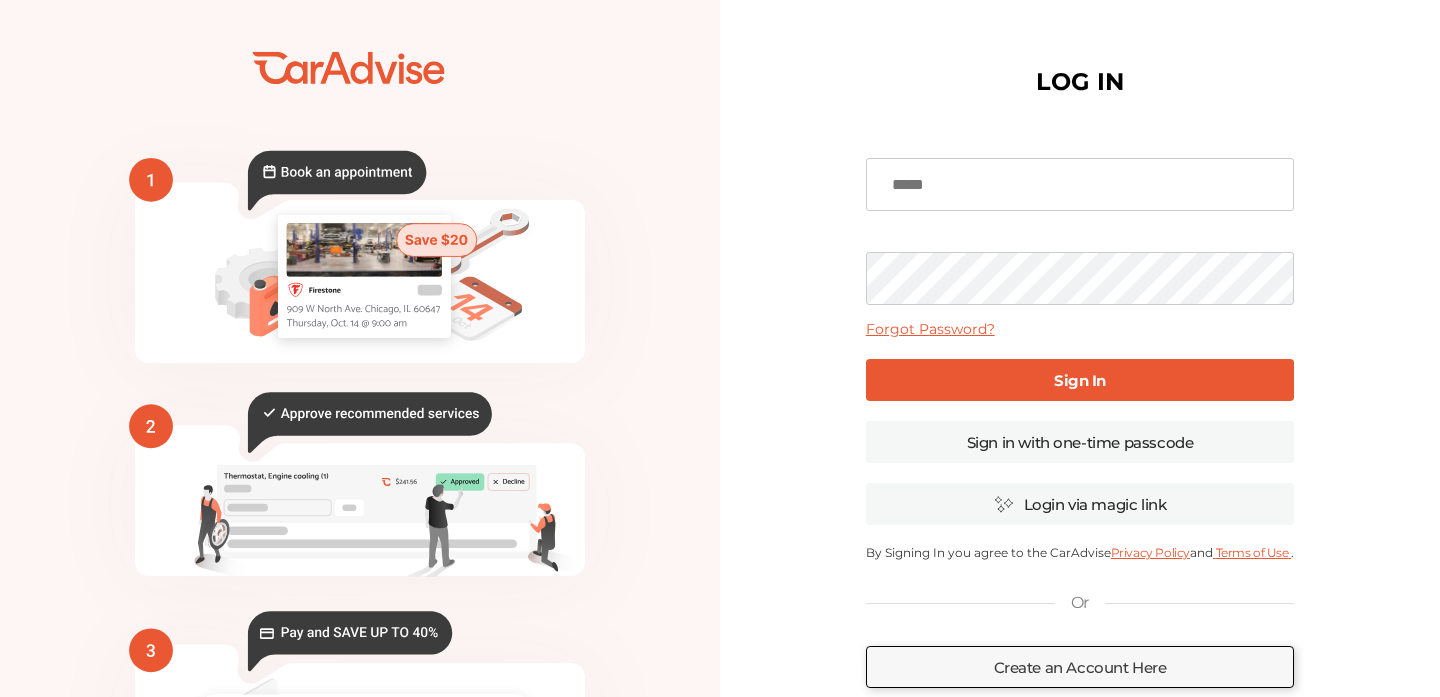 scroll, scrollTop: 0, scrollLeft: 0, axis: both 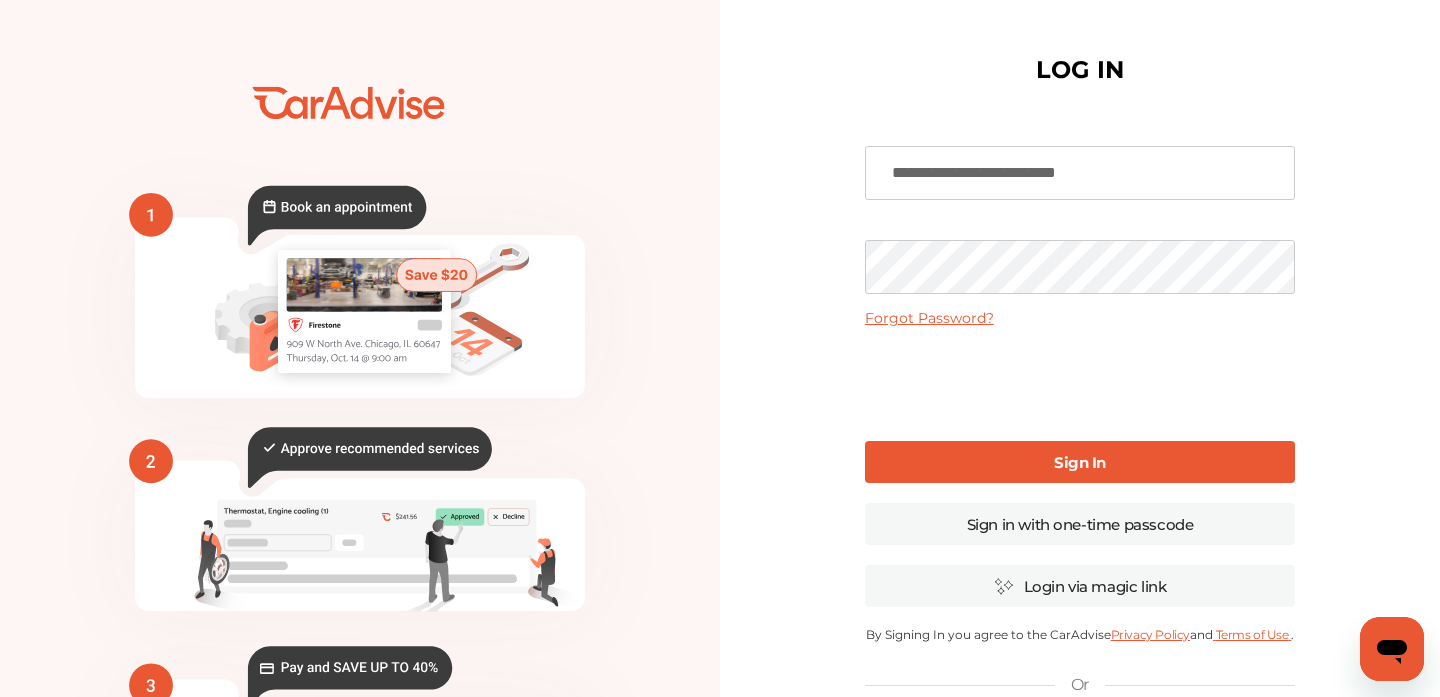 type on "**********" 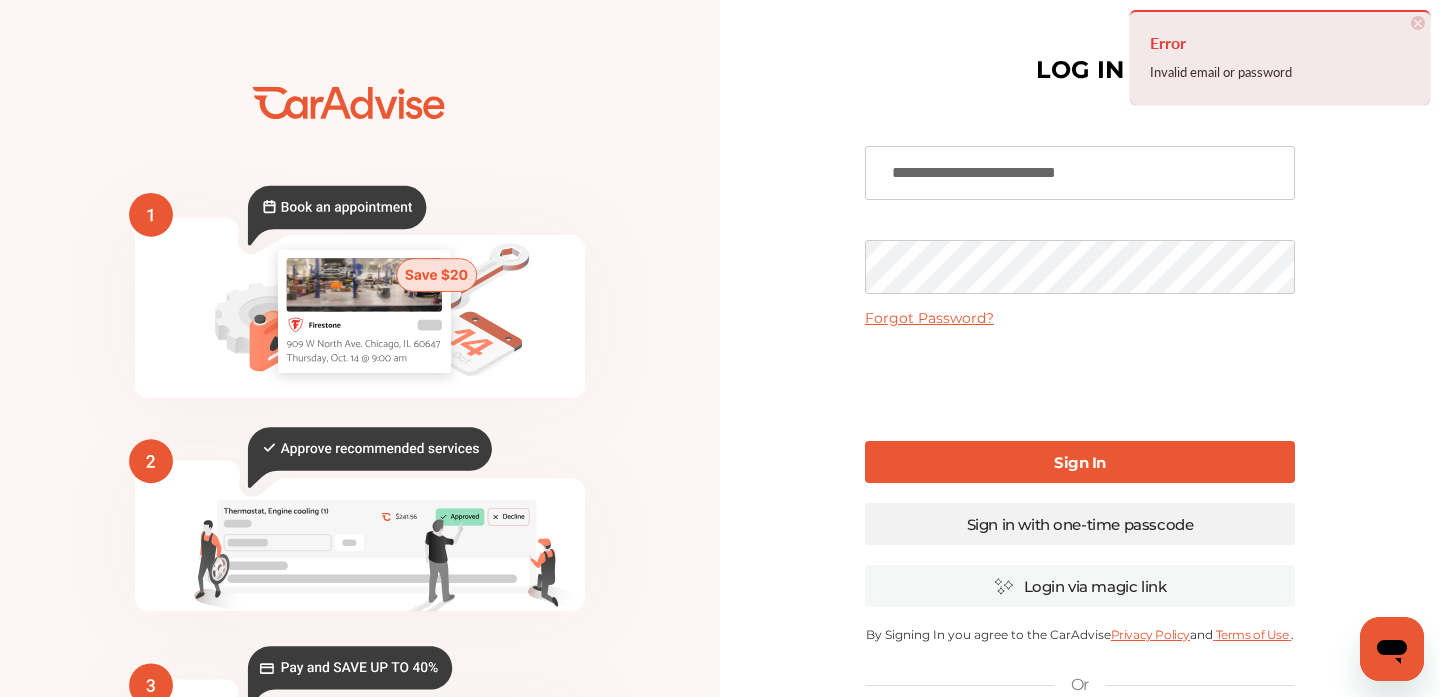 click on "Sign in with one-time passcode" at bounding box center (1080, 524) 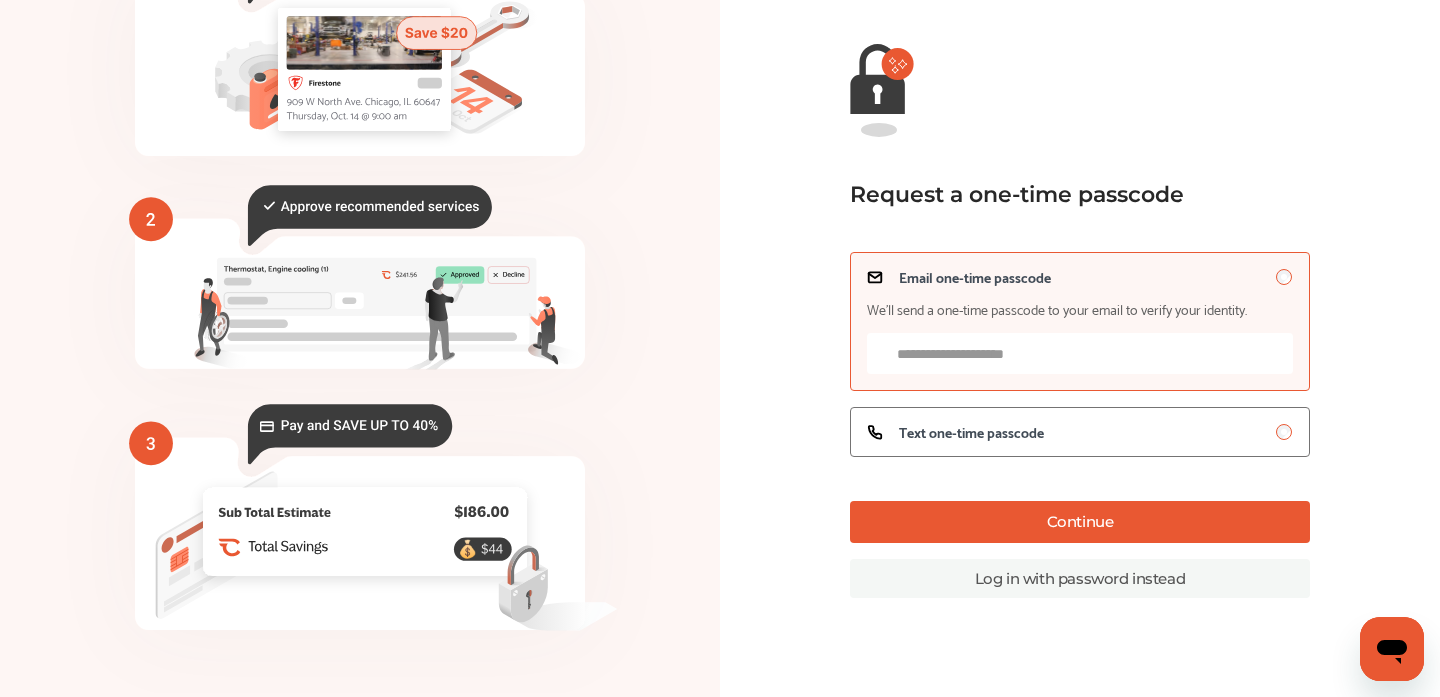 scroll, scrollTop: 207, scrollLeft: 0, axis: vertical 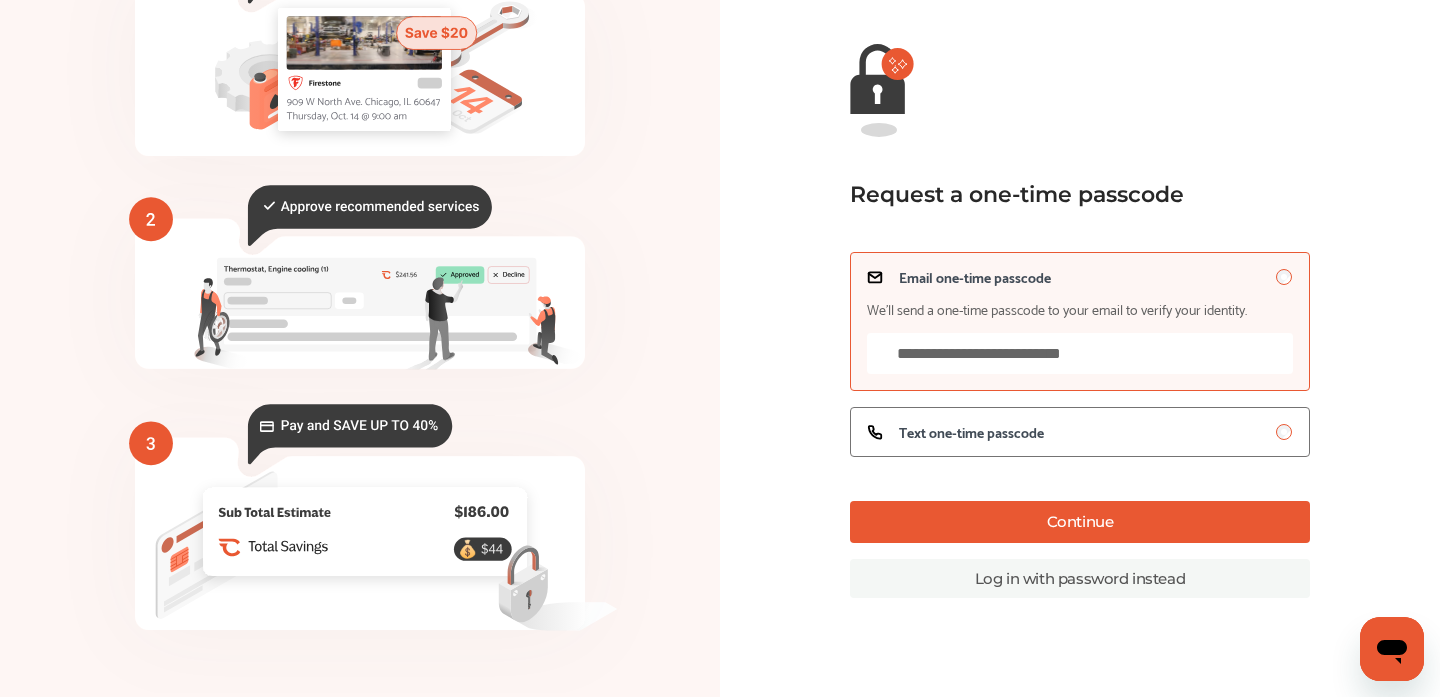 type on "**********" 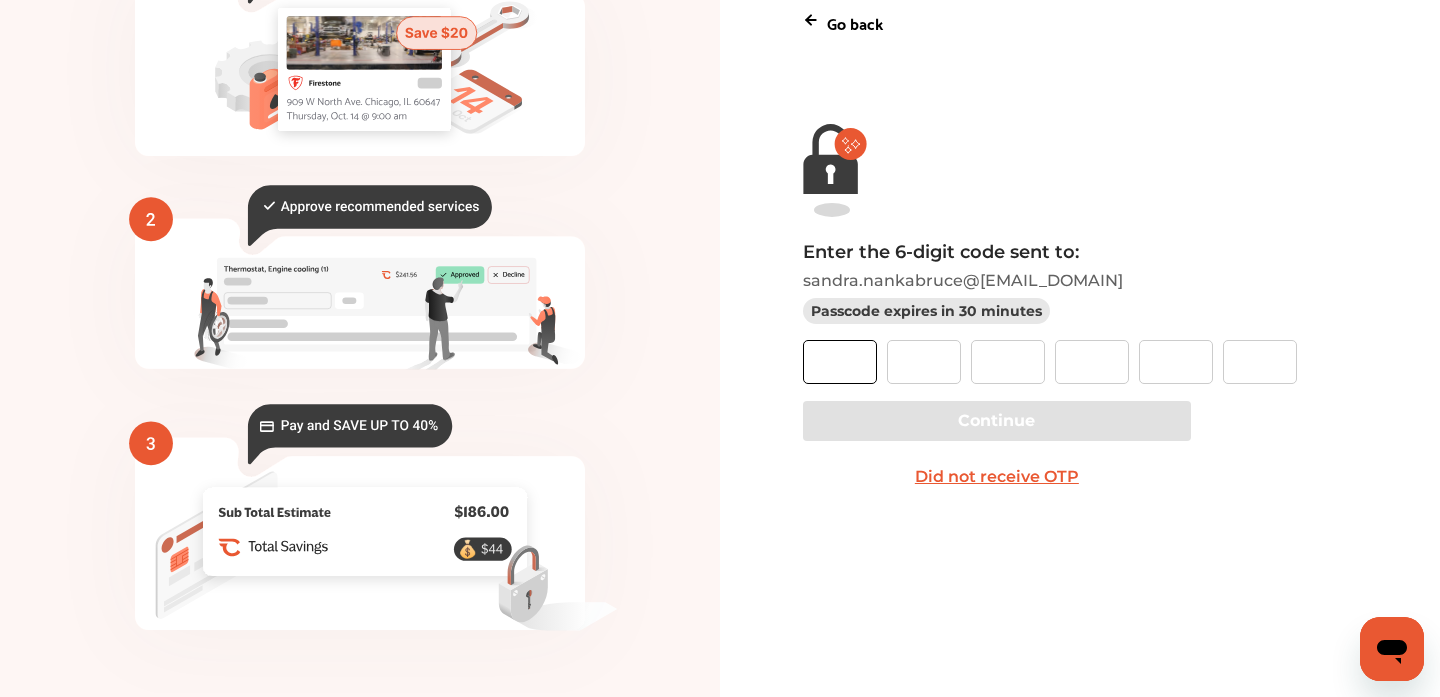 click at bounding box center (840, 362) 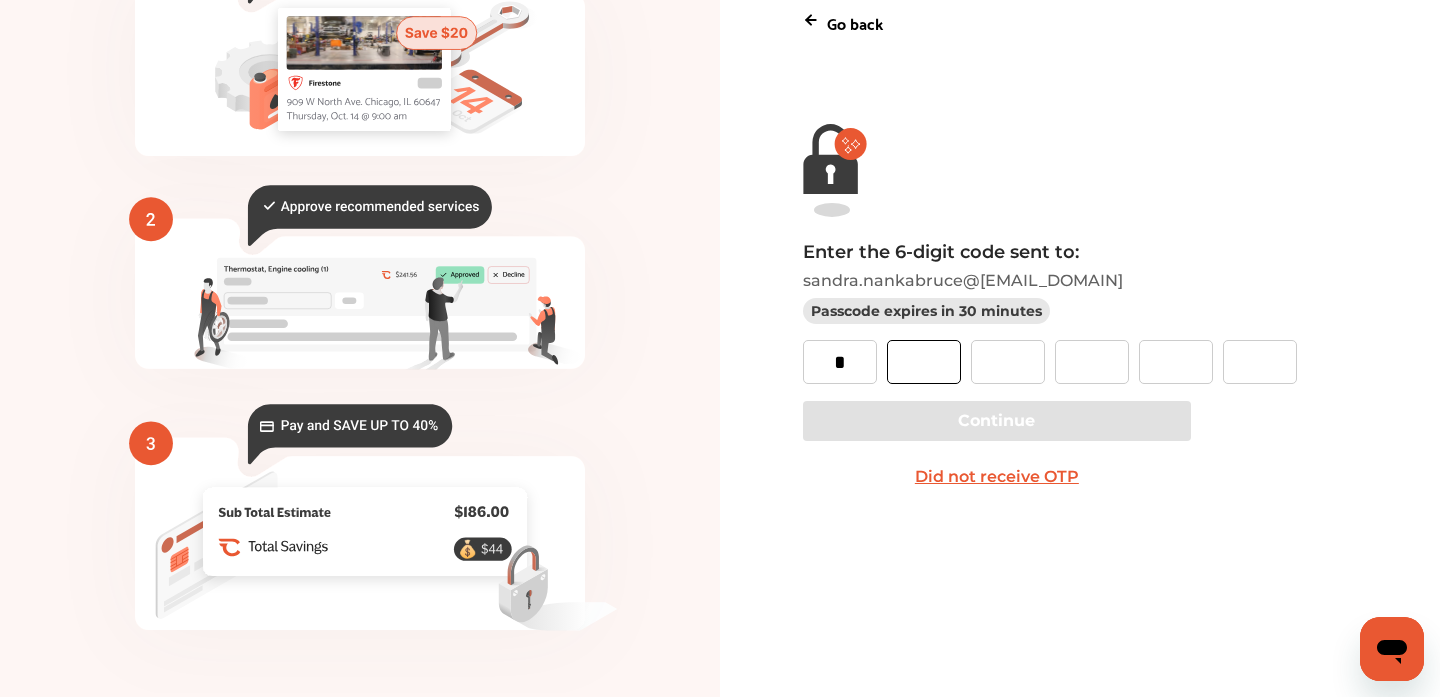 type on "*" 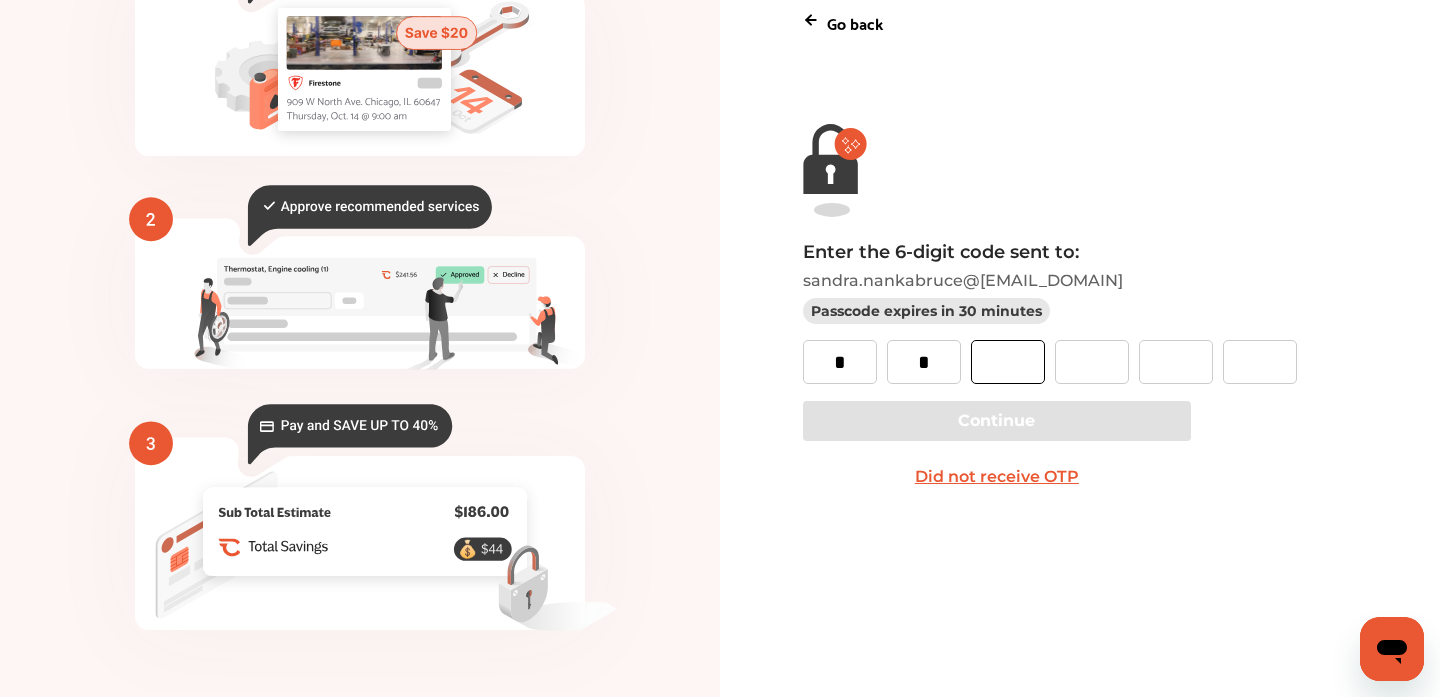 type on "*" 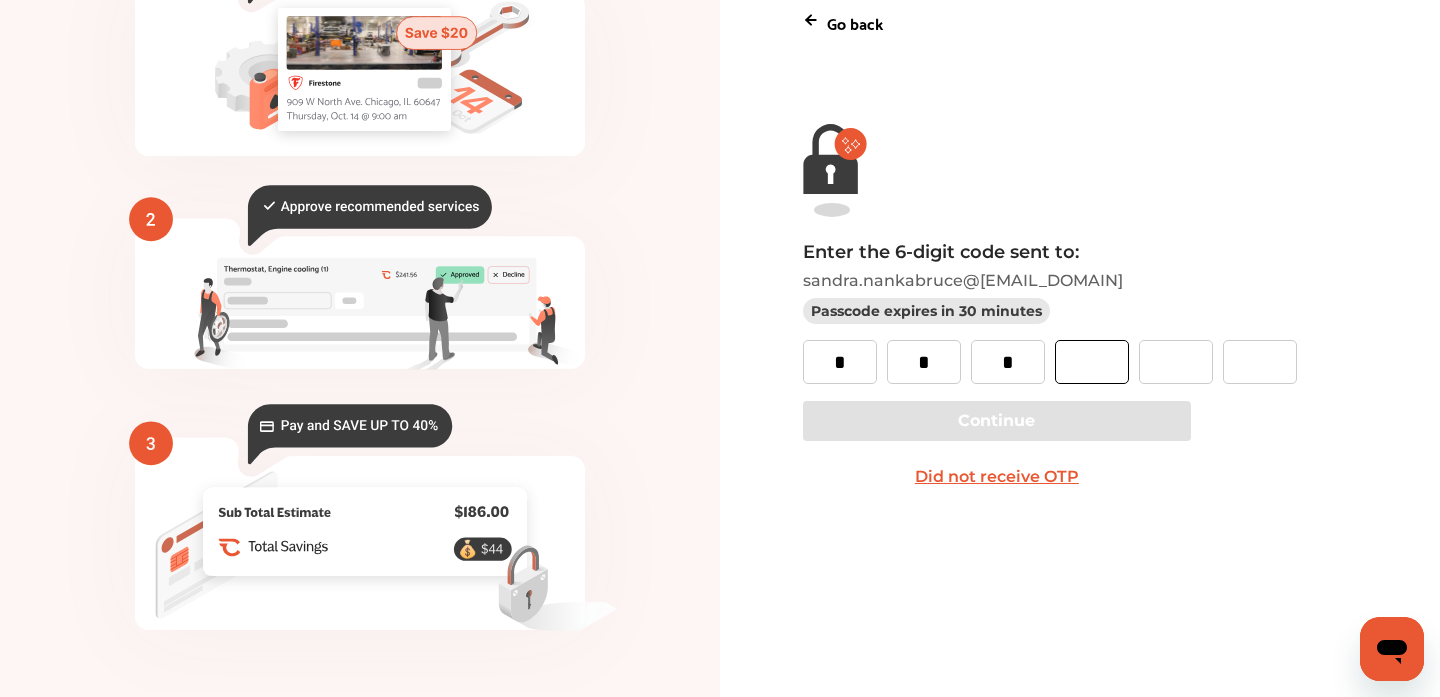 type on "*" 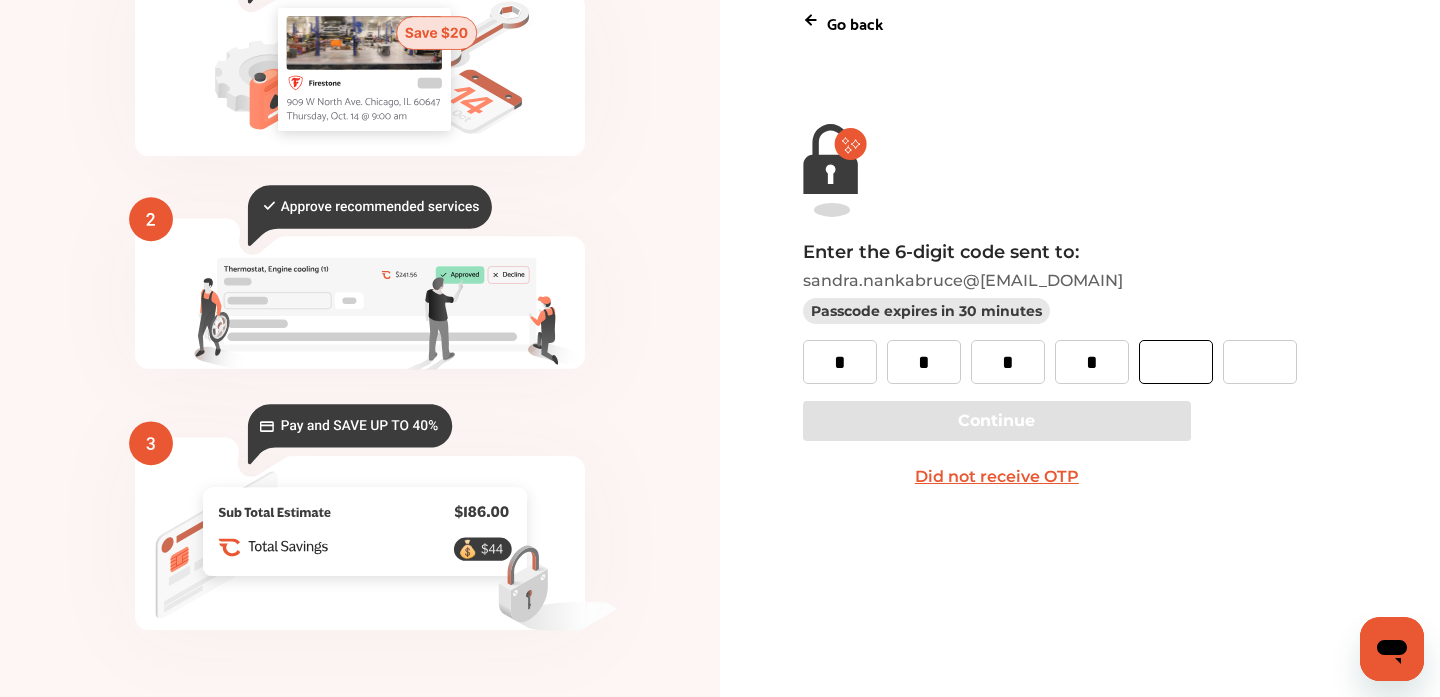 type on "*" 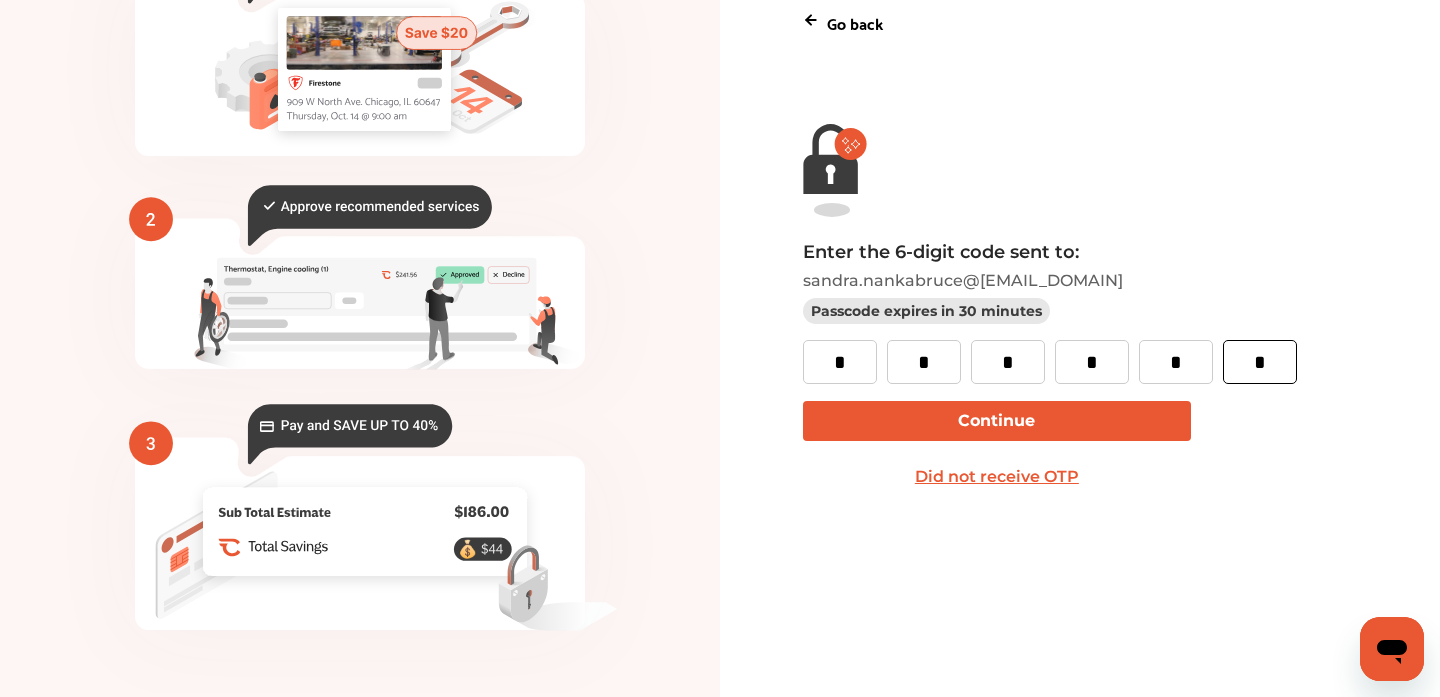 type on "*" 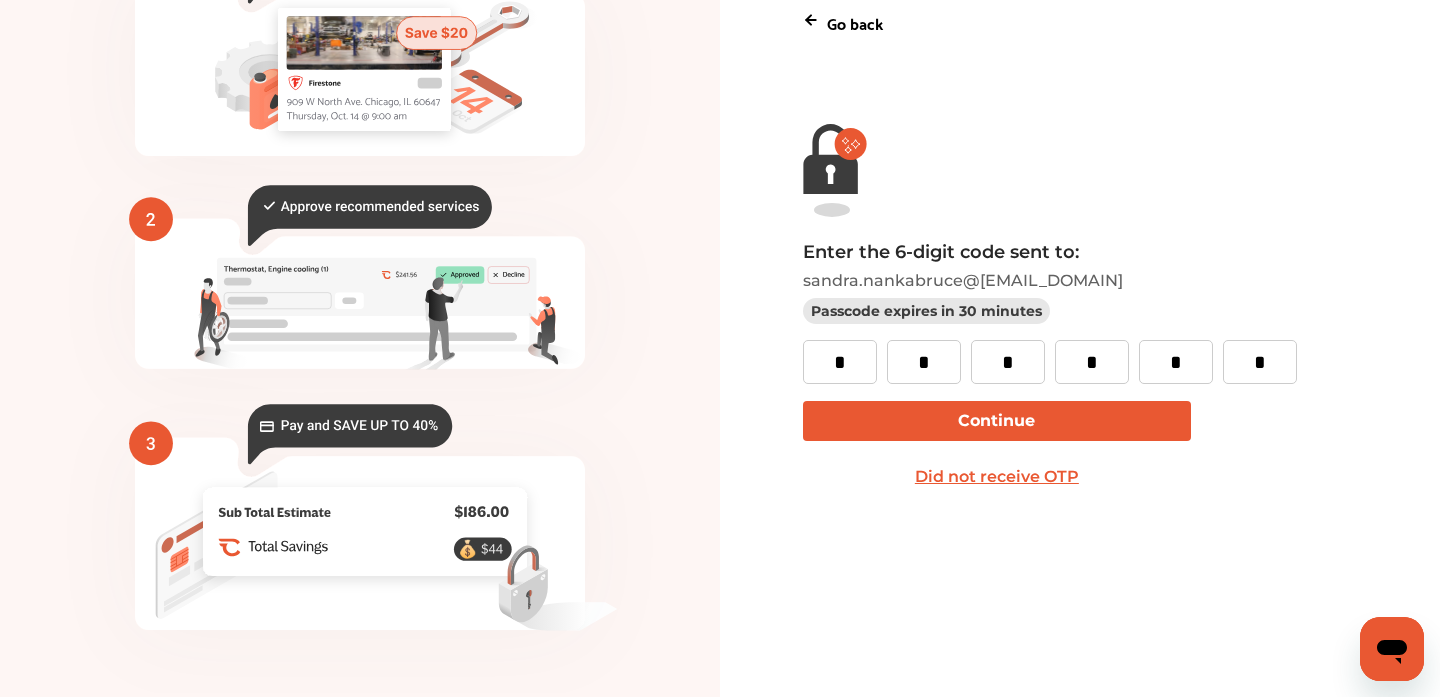 click on "Continue" at bounding box center (997, 421) 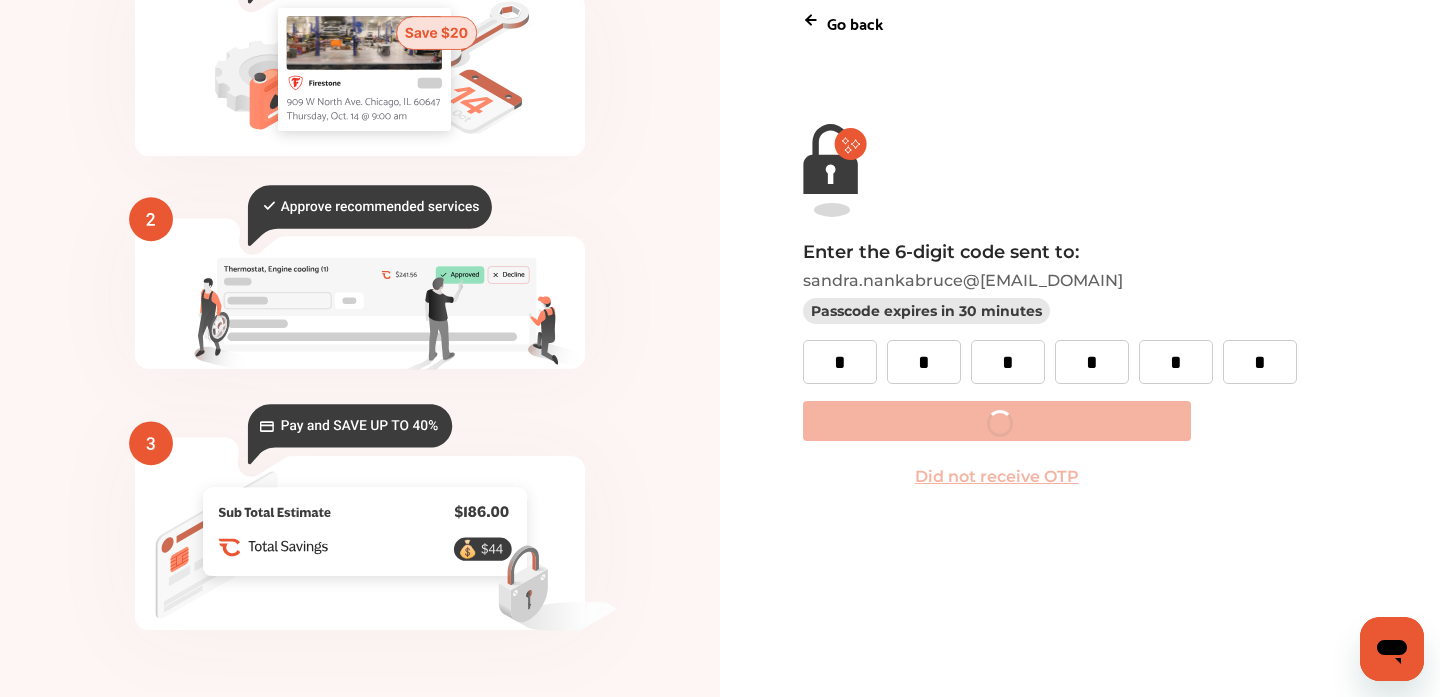 scroll, scrollTop: 0, scrollLeft: 0, axis: both 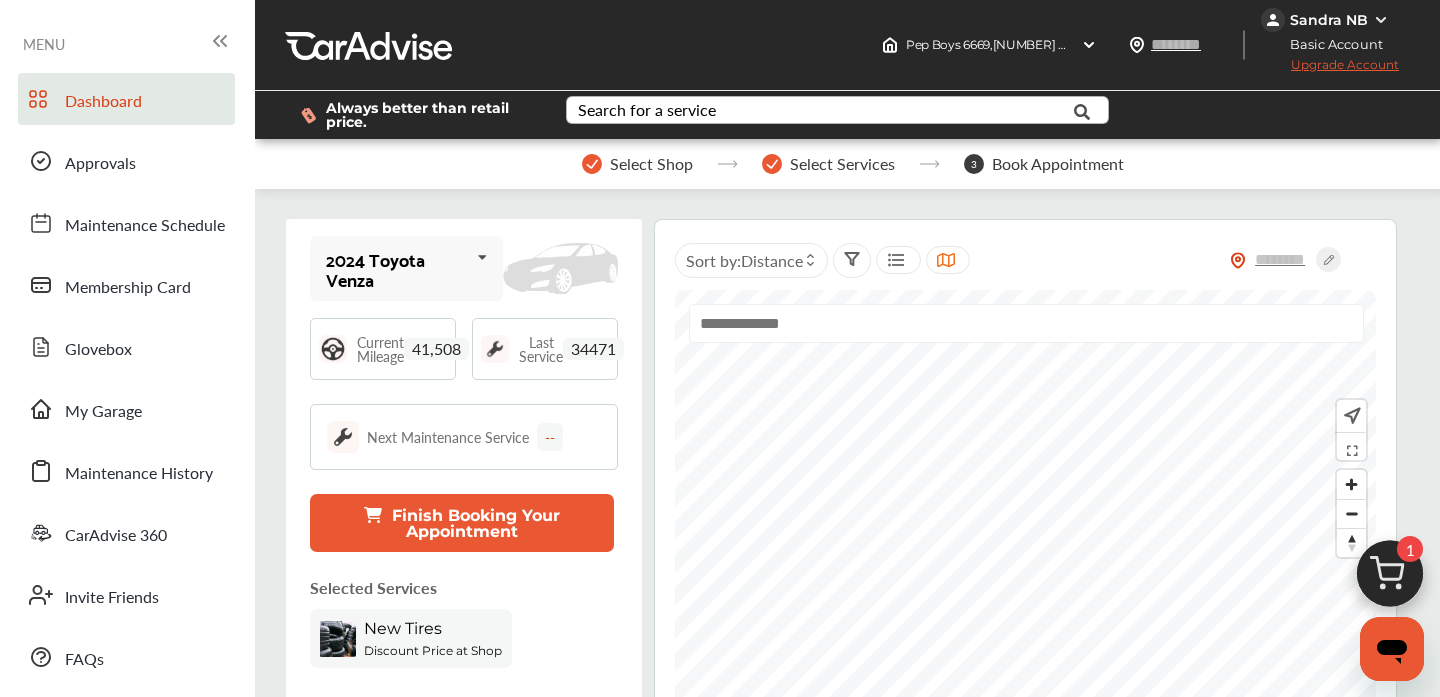 click on "Search for a service" at bounding box center (647, 110) 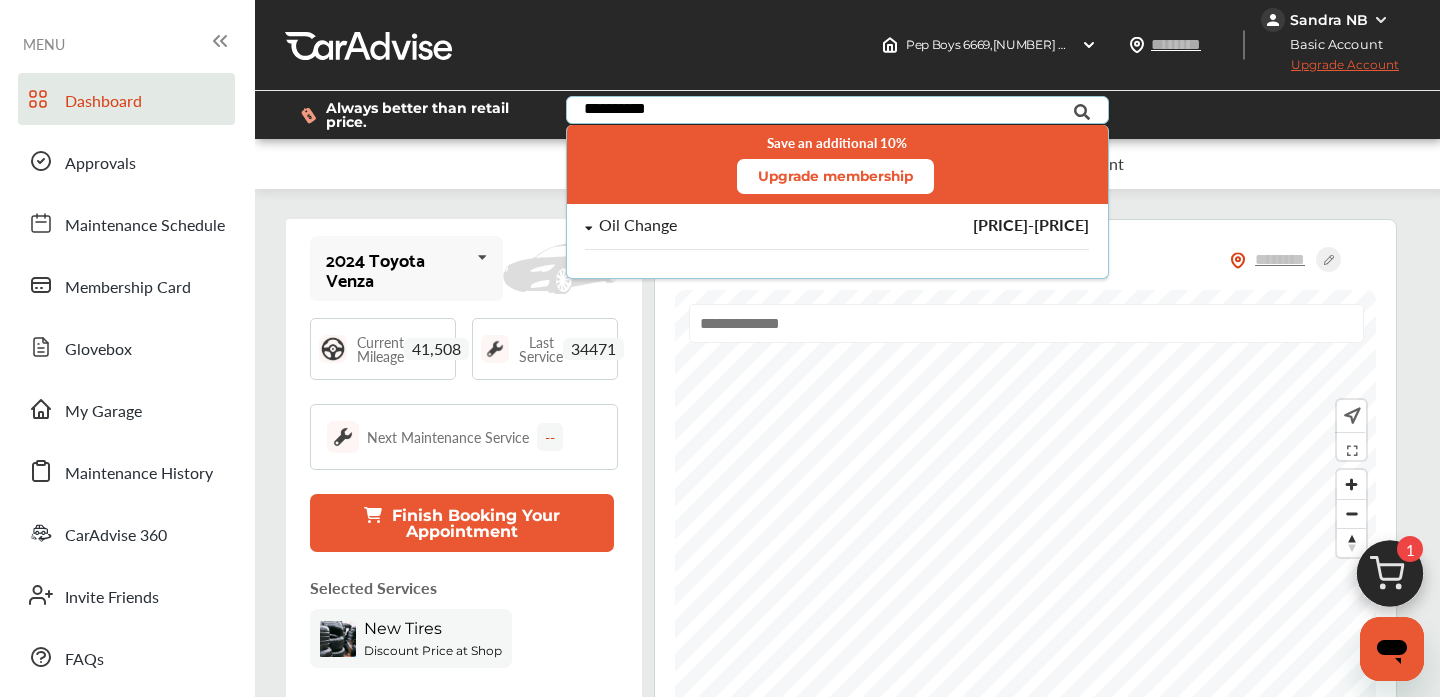 type on "**********" 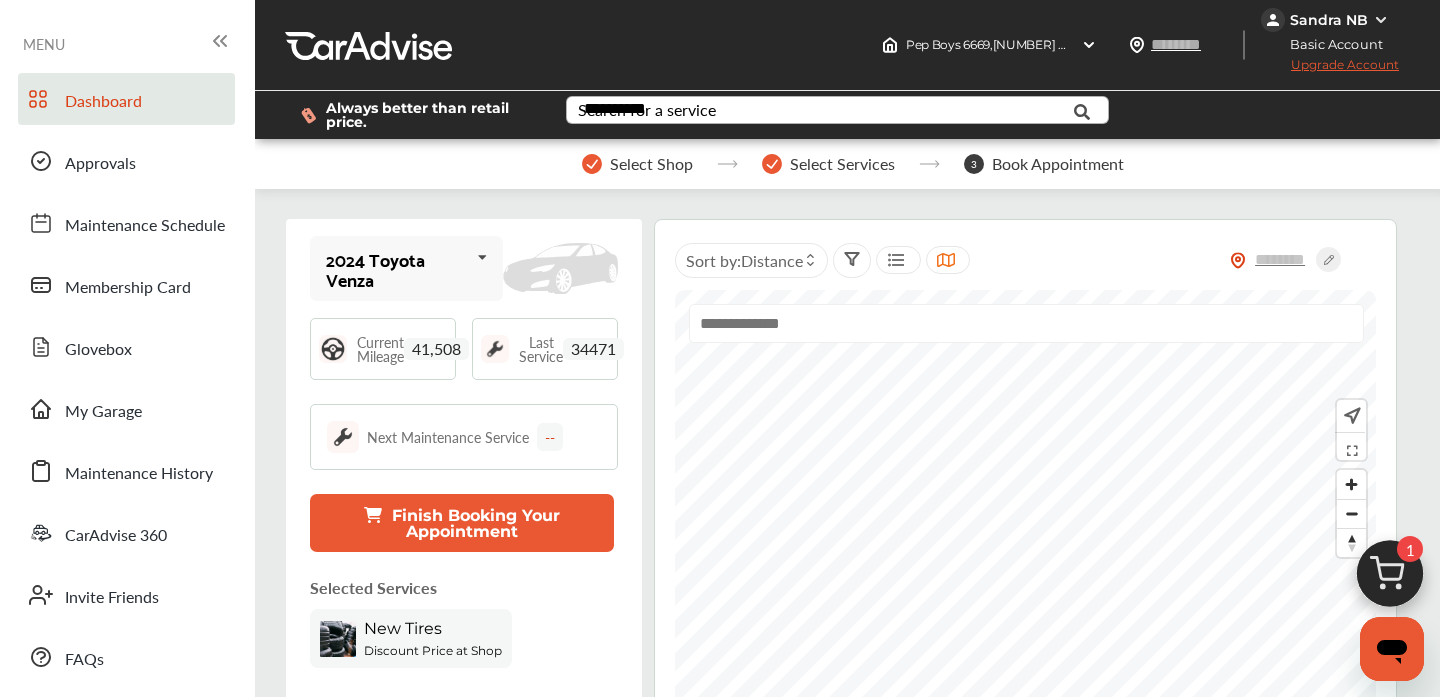type 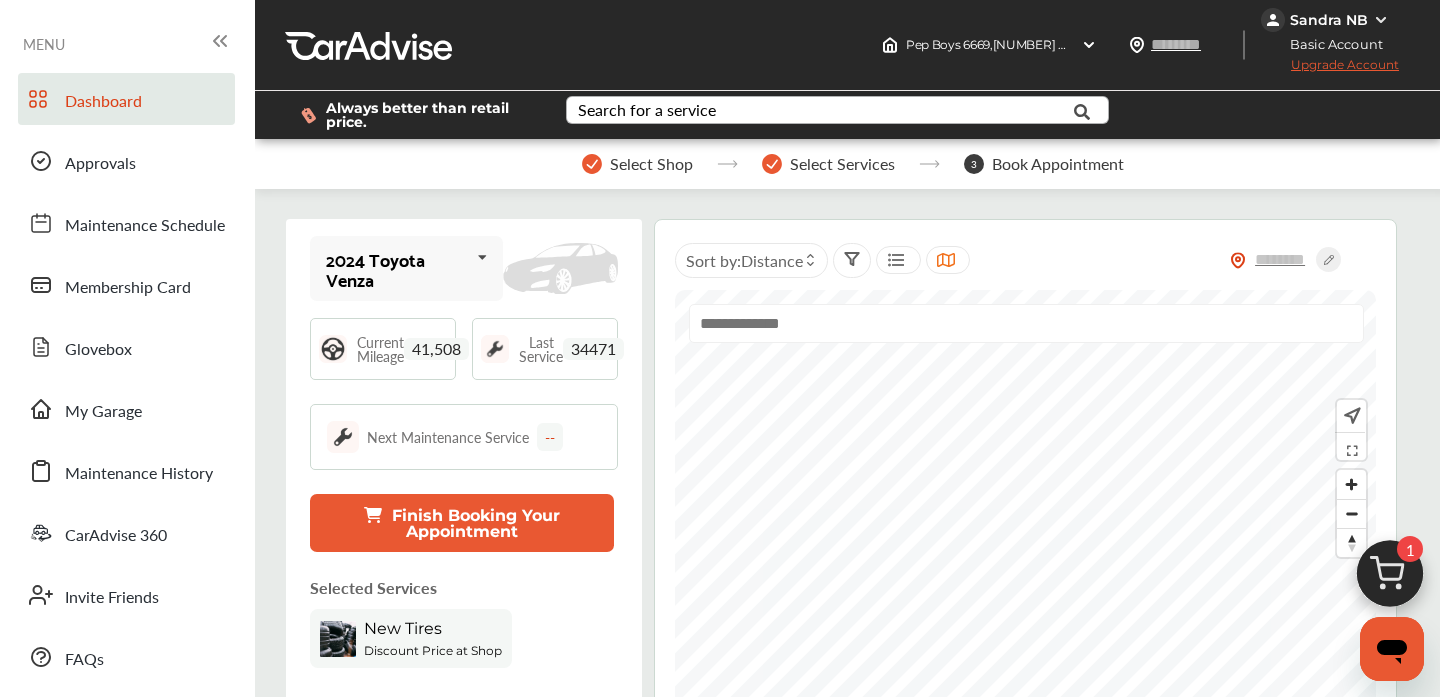 click on "Select Shop Select Services 3 Book Appointment" at bounding box center [852, 164] 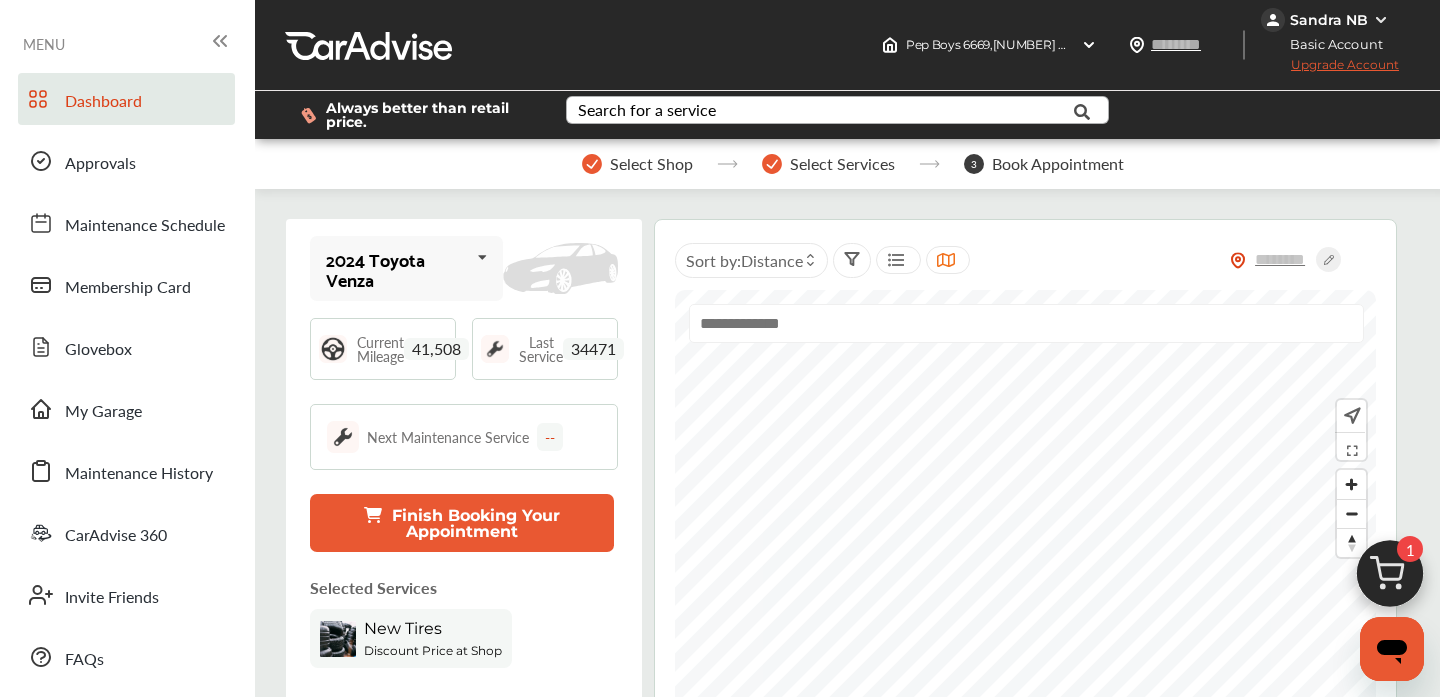 scroll, scrollTop: 0, scrollLeft: 0, axis: both 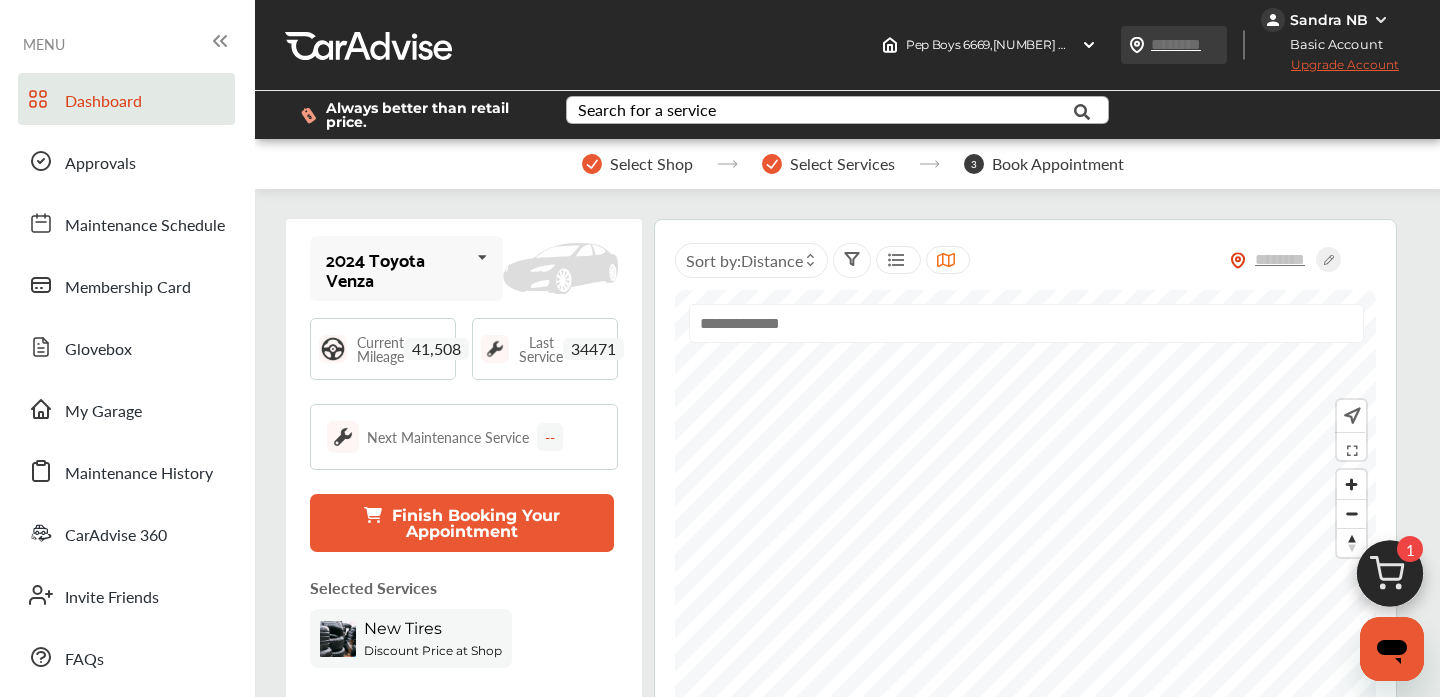 click at bounding box center [1196, 44] 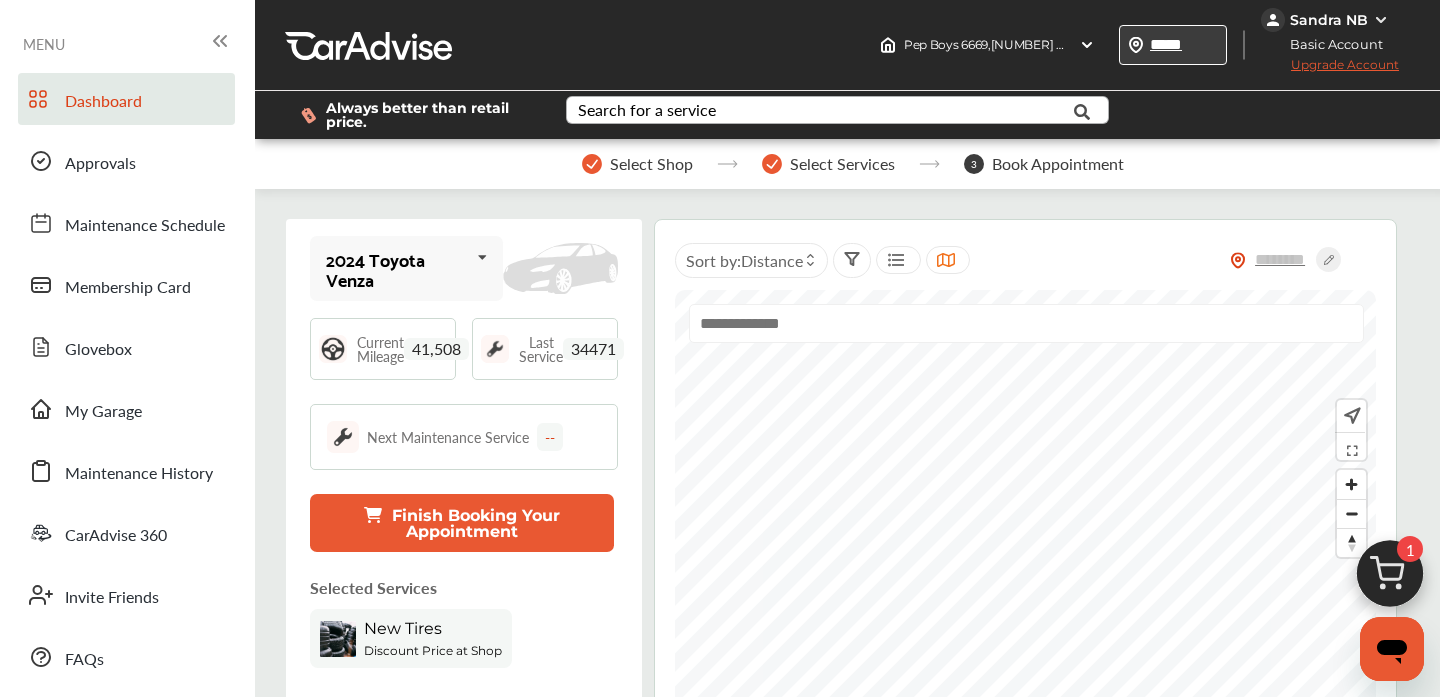 type on "*****" 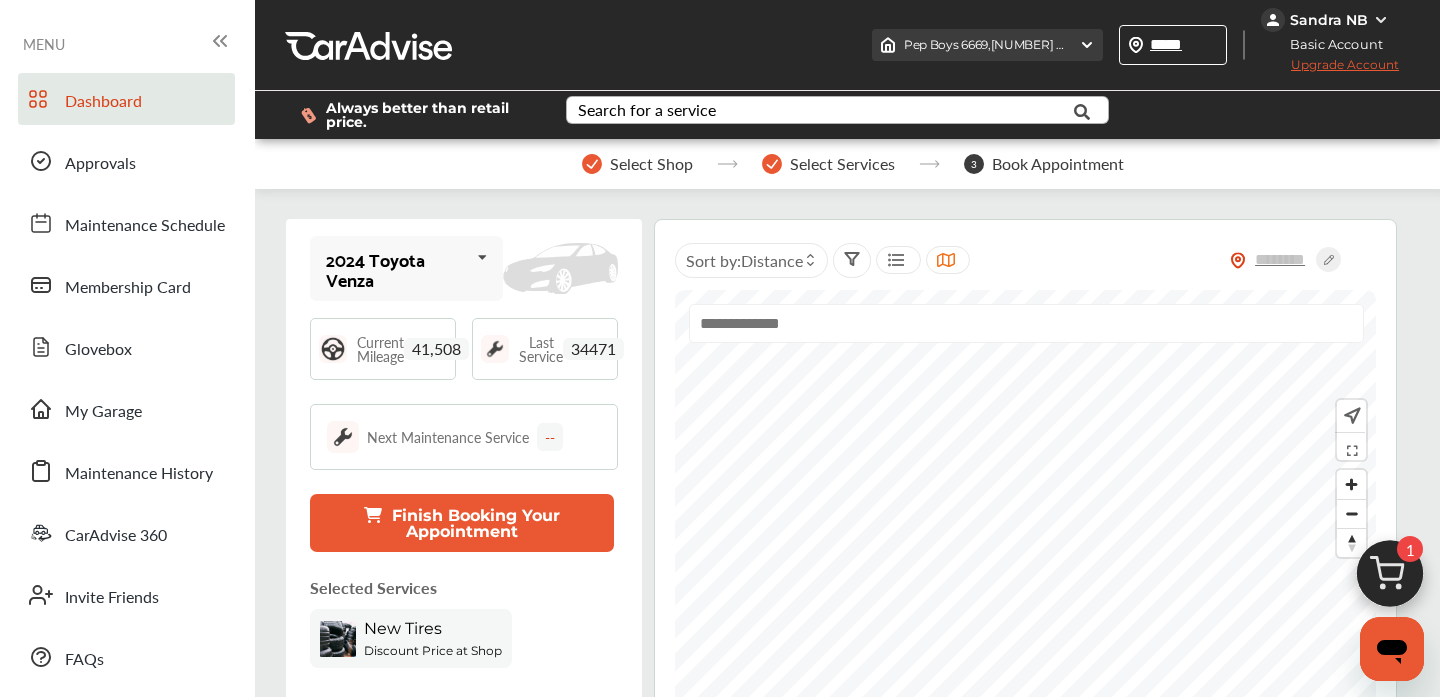 click at bounding box center (1087, 45) 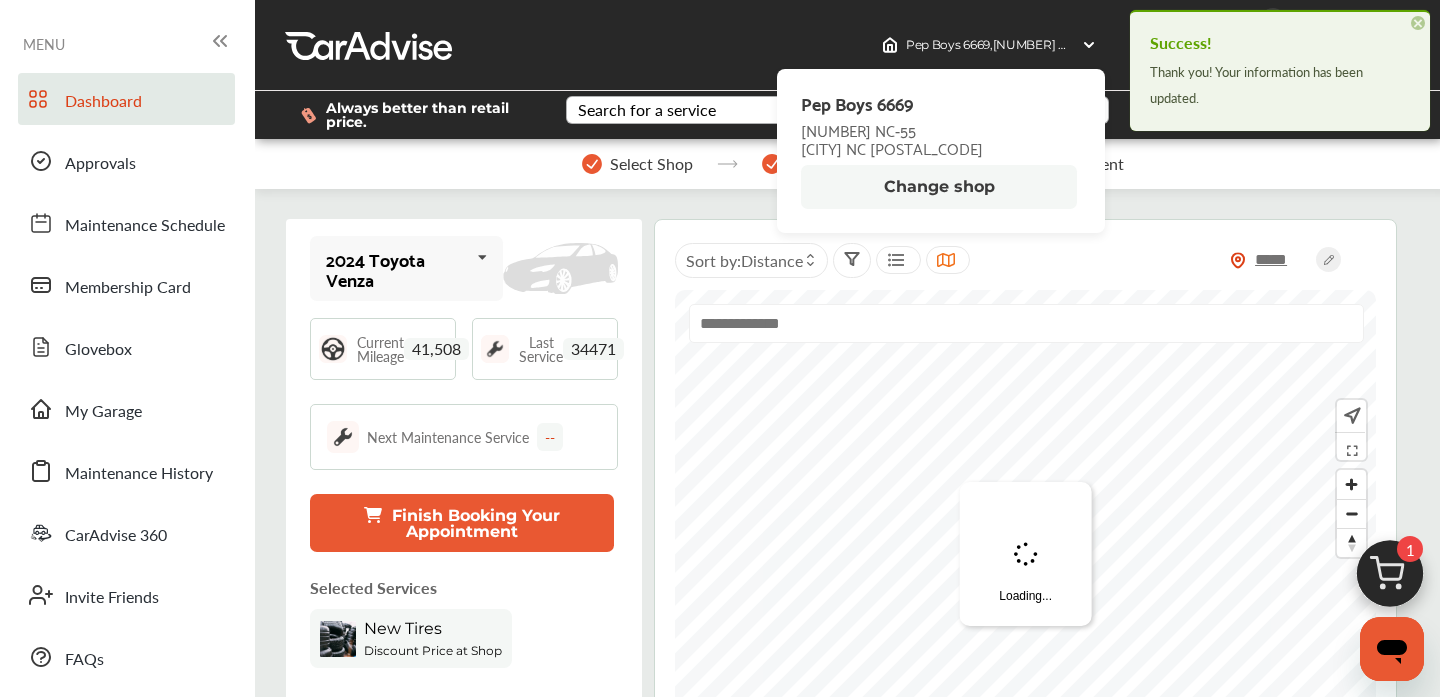 click on "Change shop" at bounding box center [939, 187] 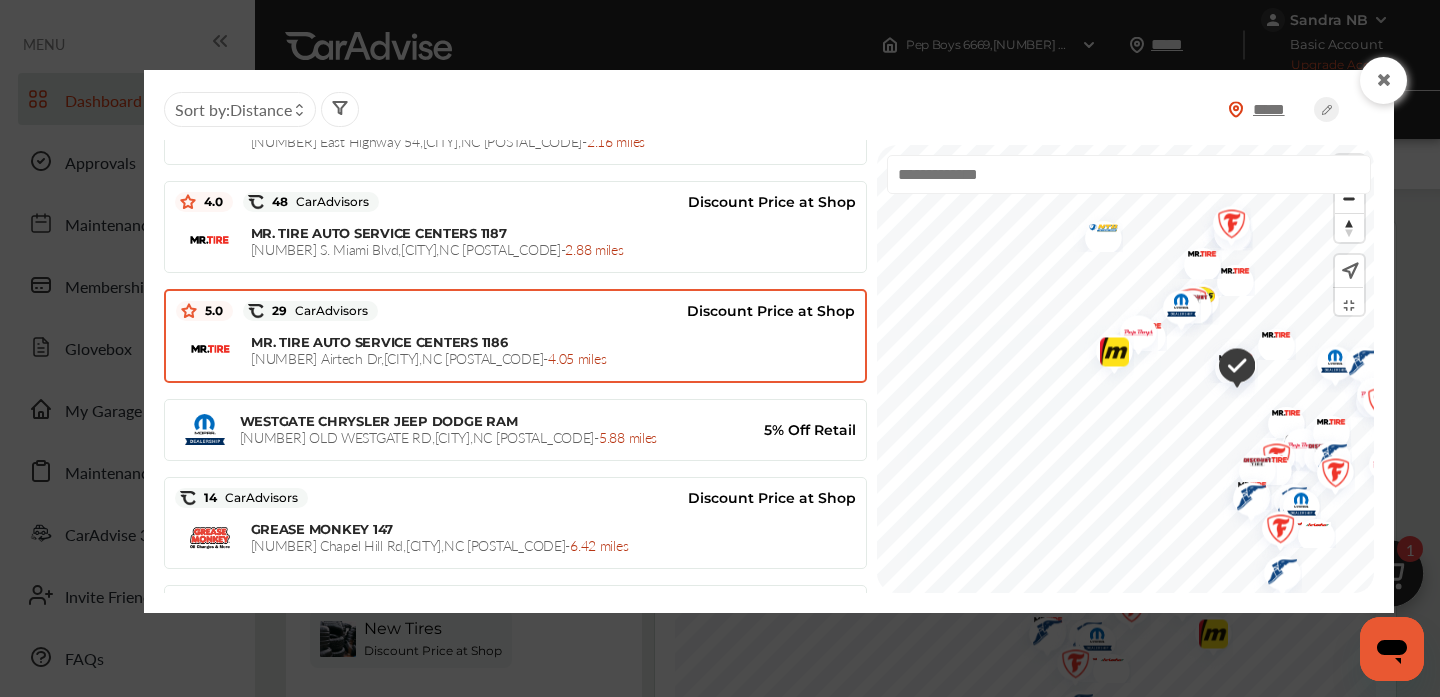 scroll, scrollTop: 315, scrollLeft: 0, axis: vertical 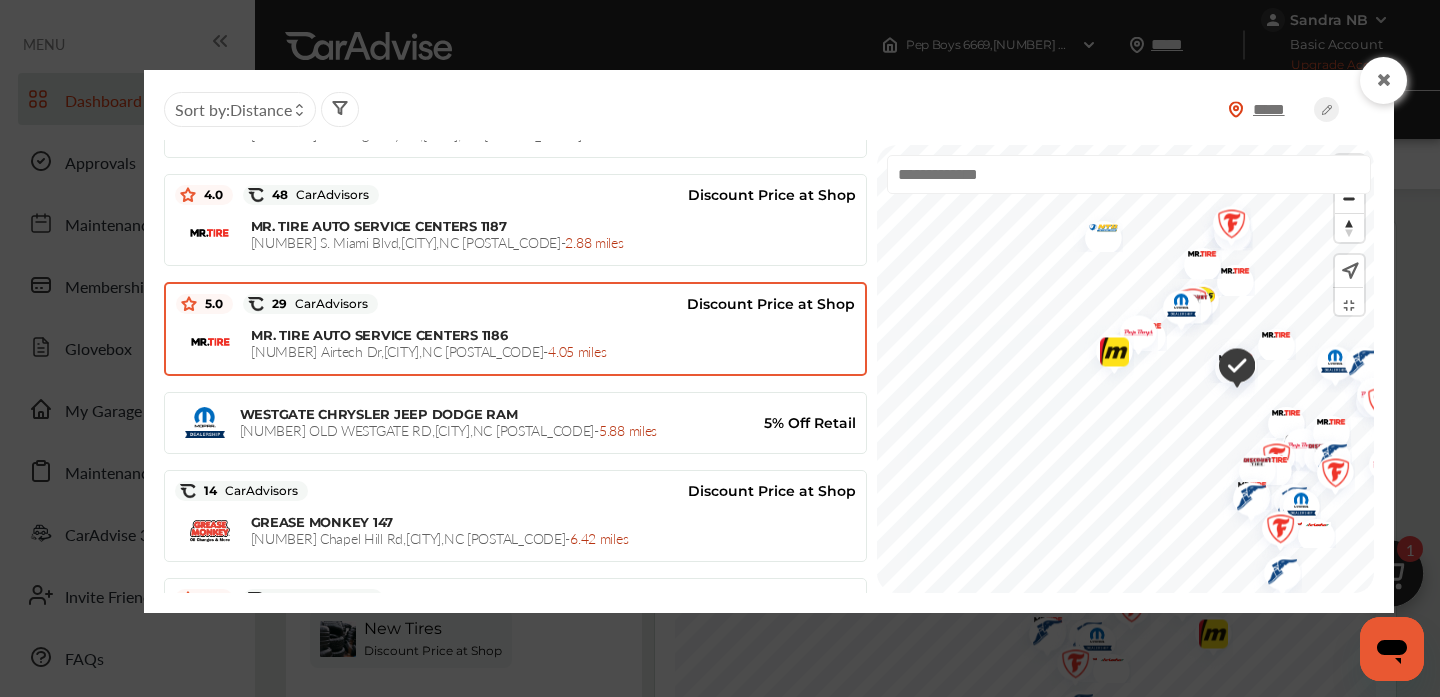 click on "Discount Price at Shop" at bounding box center (616, 304) 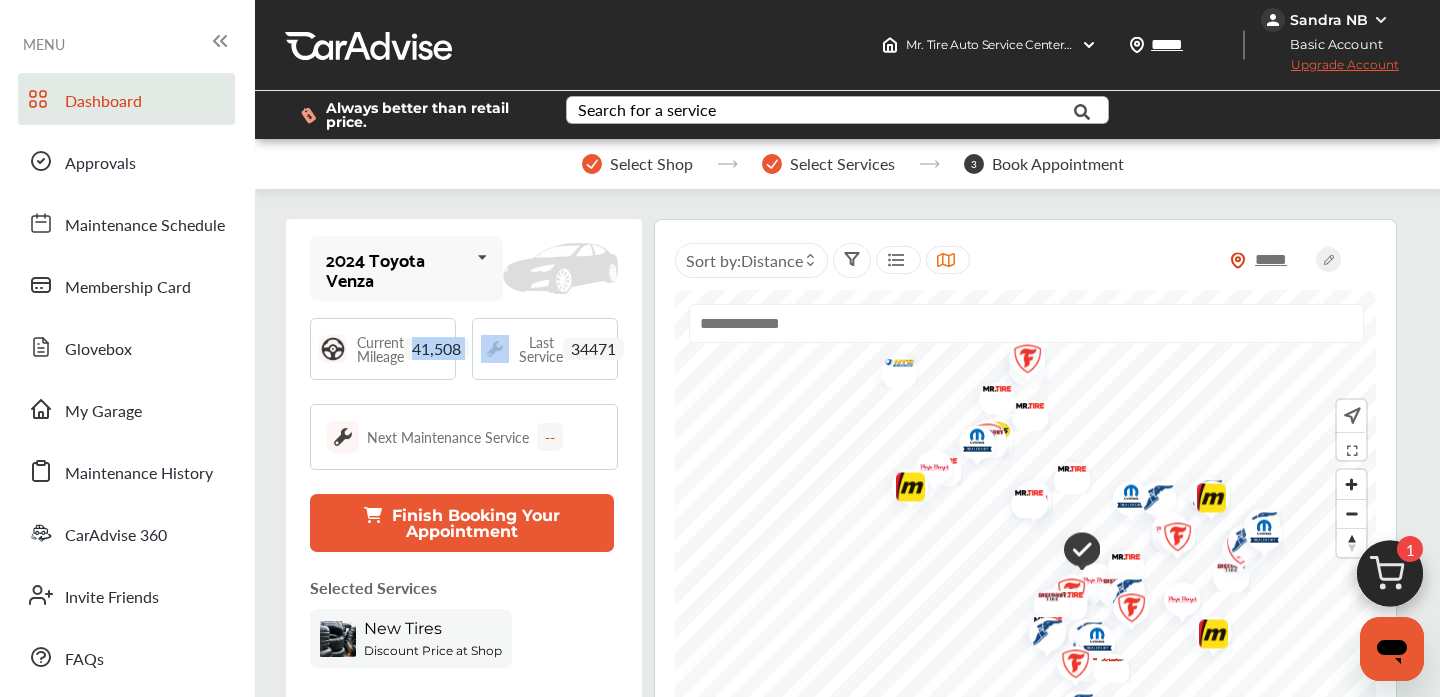 drag, startPoint x: 416, startPoint y: 346, endPoint x: 502, endPoint y: 343, distance: 86.05231 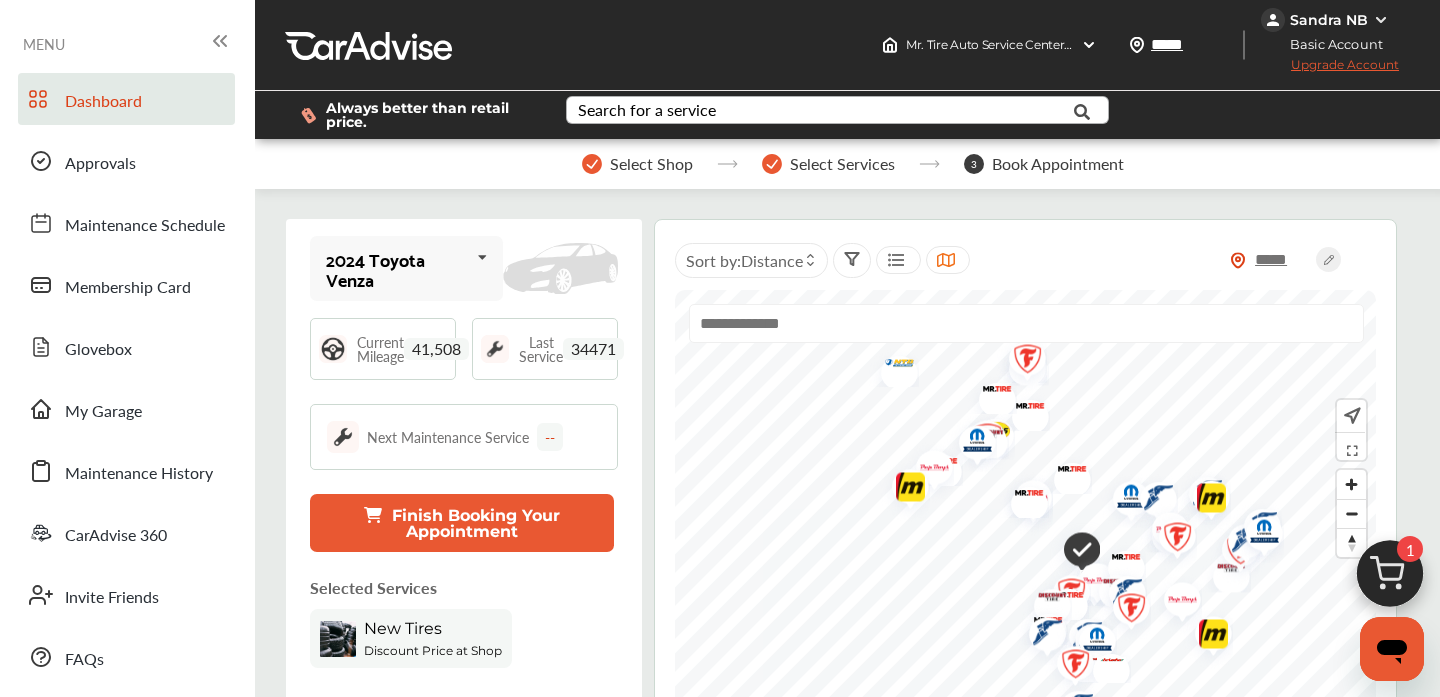 click on "Search for a service" at bounding box center [647, 110] 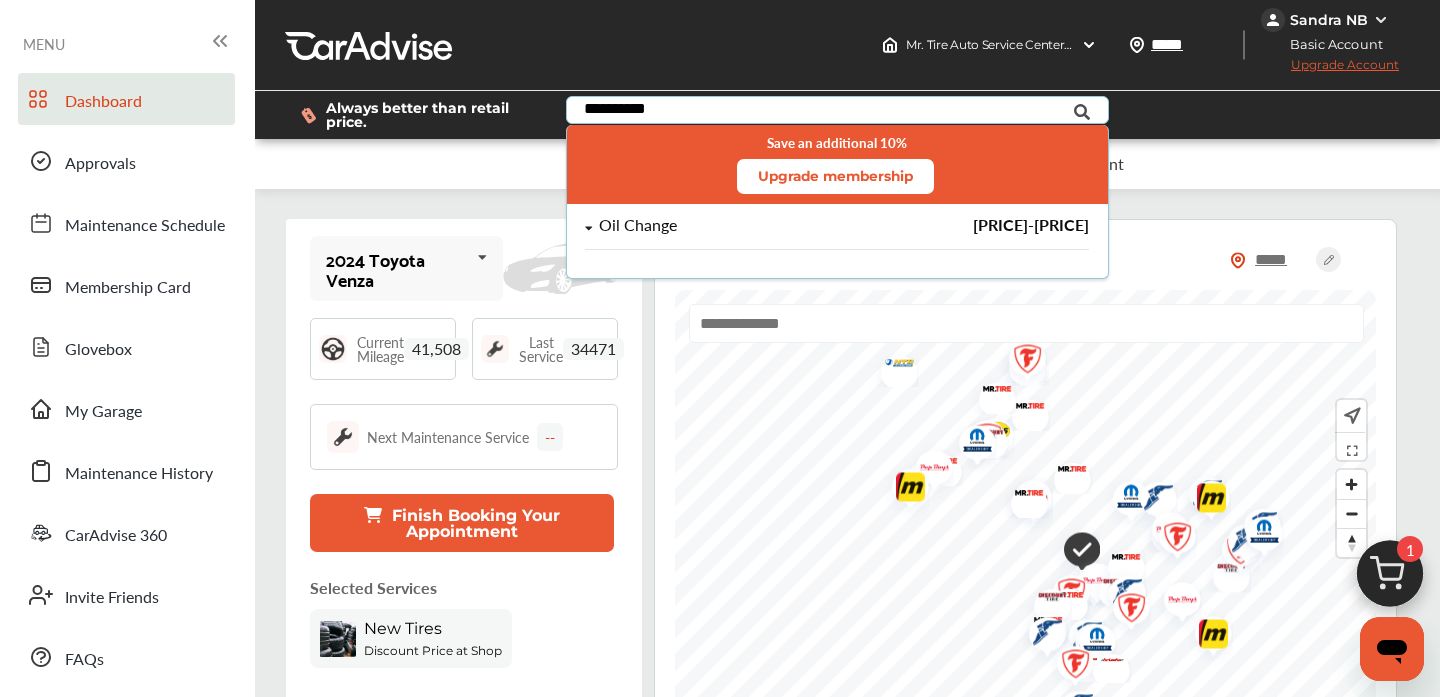 type on "**********" 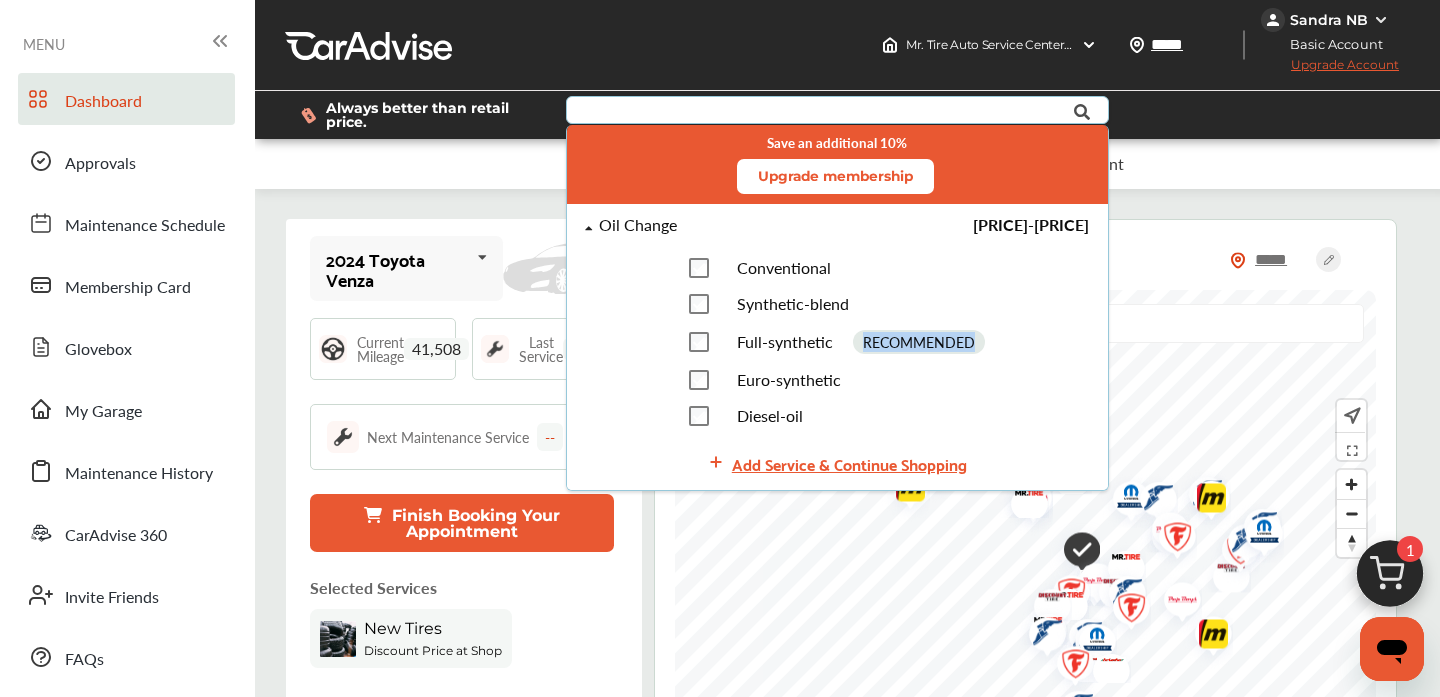 drag, startPoint x: 1101, startPoint y: 279, endPoint x: 1096, endPoint y: 443, distance: 164.0762 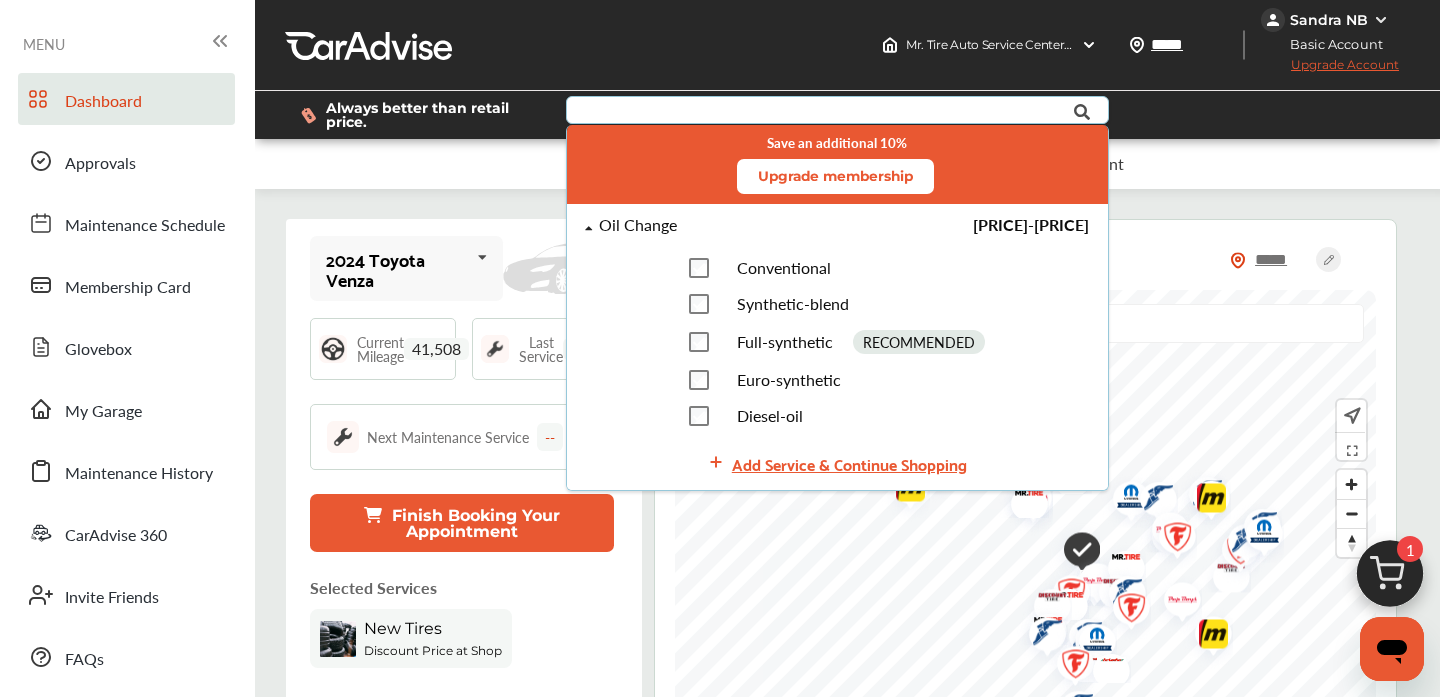 click on "Oil Change [PRICE] - [PRICE] Conventional Synthetic-blend Full-synthetic RECOMMENDED Euro-synthetic Diesel-oil Add Service & Continue Shopping" at bounding box center (837, 358) 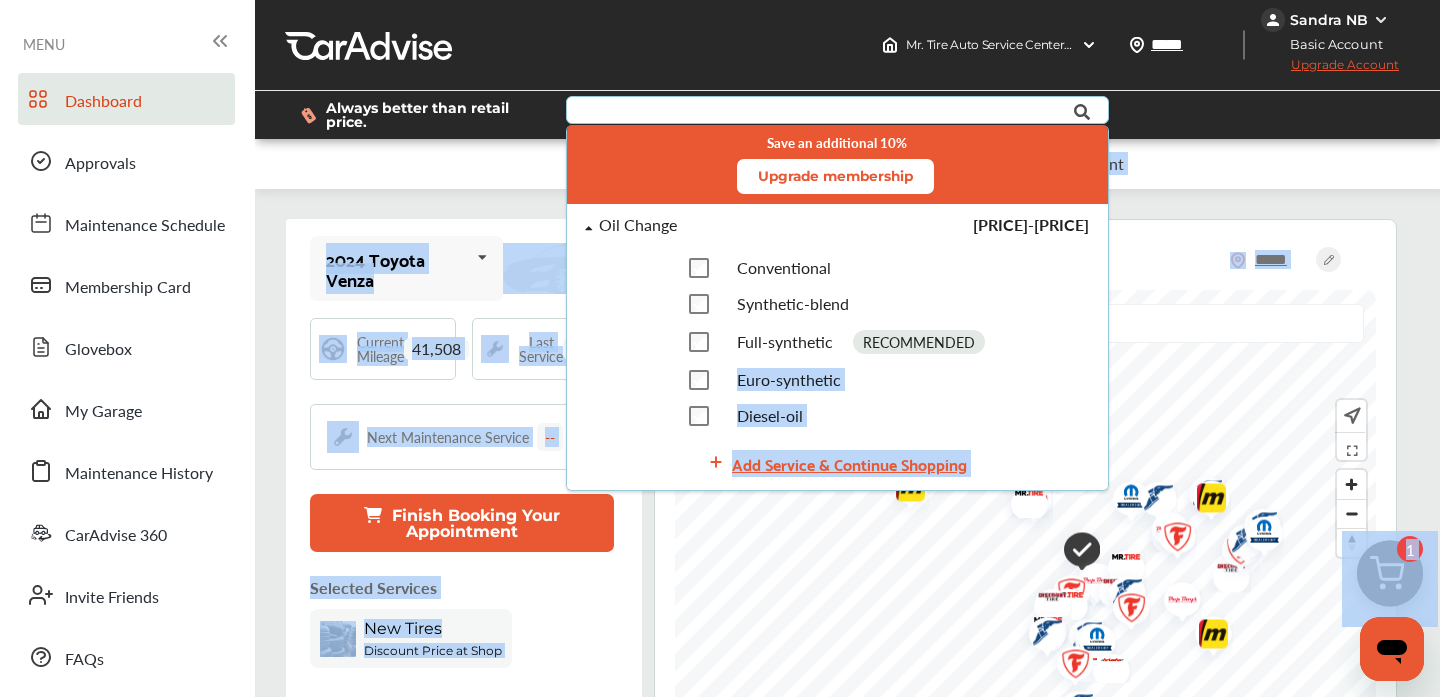 drag, startPoint x: 1106, startPoint y: 441, endPoint x: 1106, endPoint y: 505, distance: 64 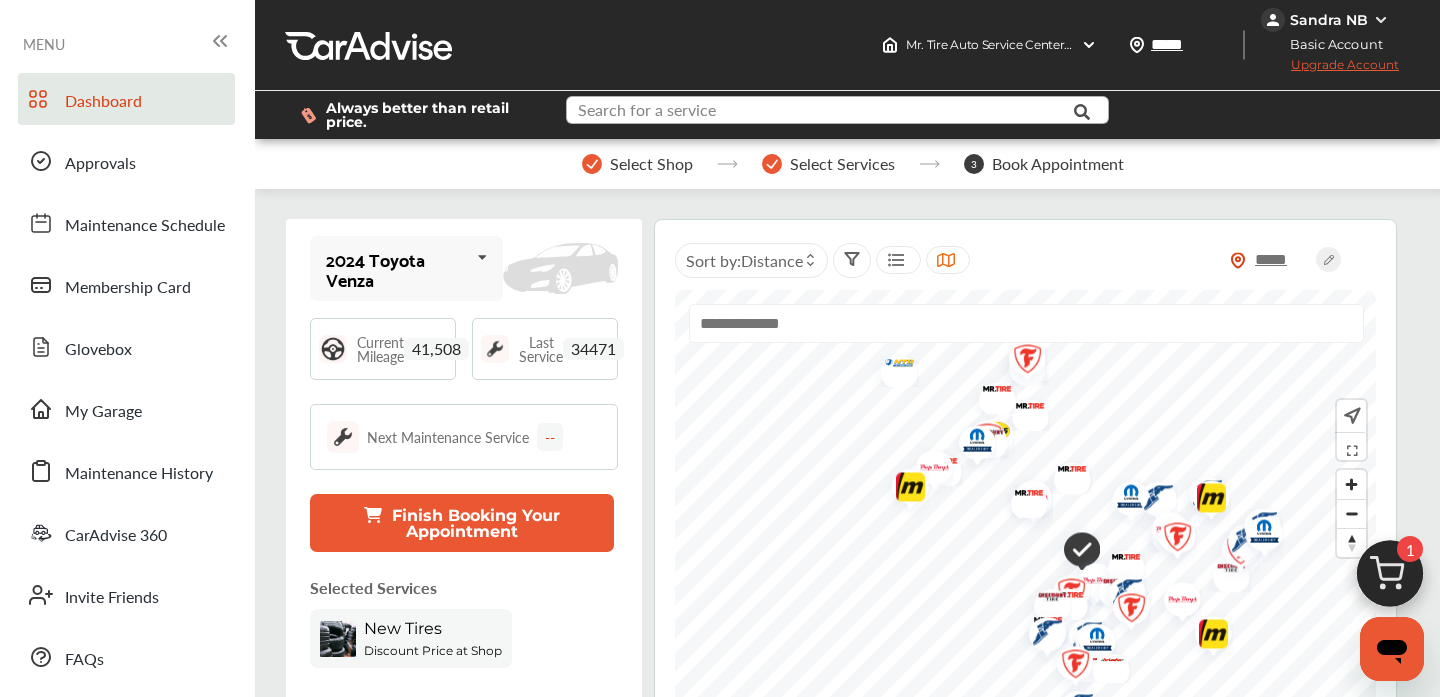 click at bounding box center [822, 112] 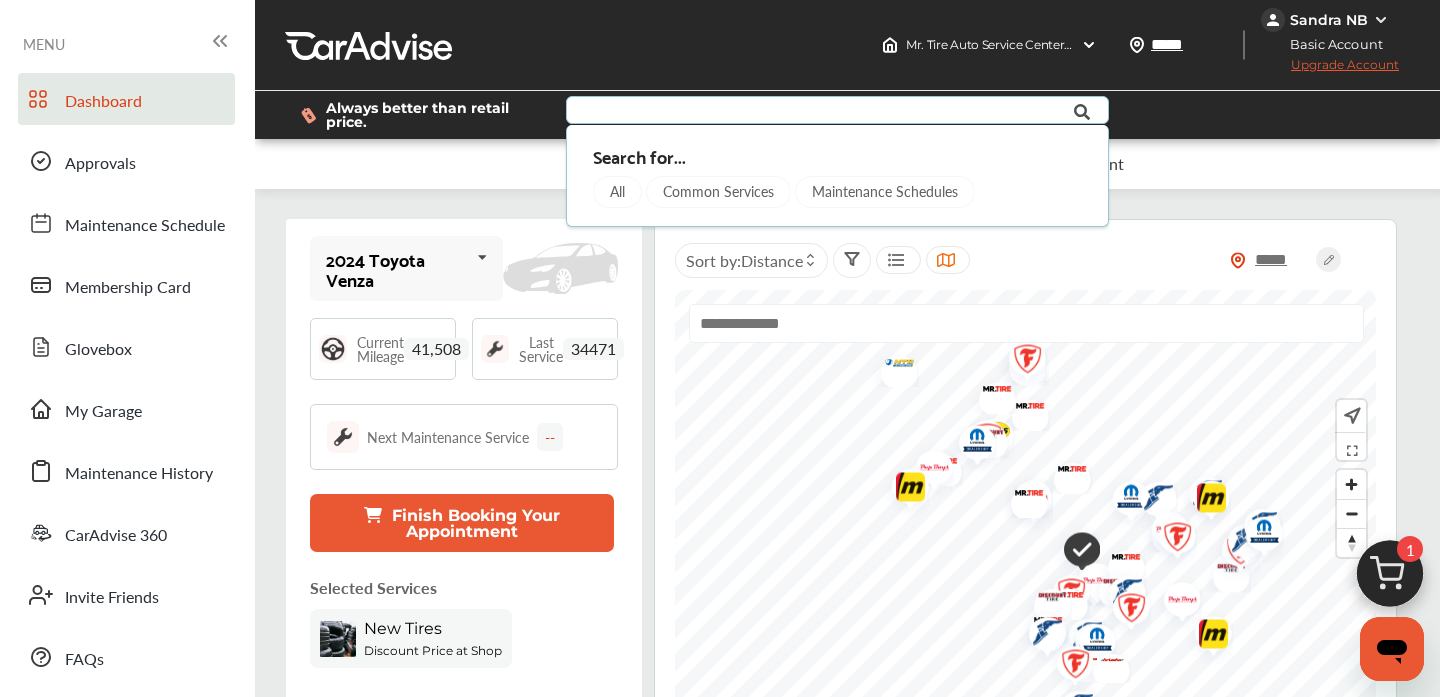 click on "Common Services" at bounding box center (719, 192) 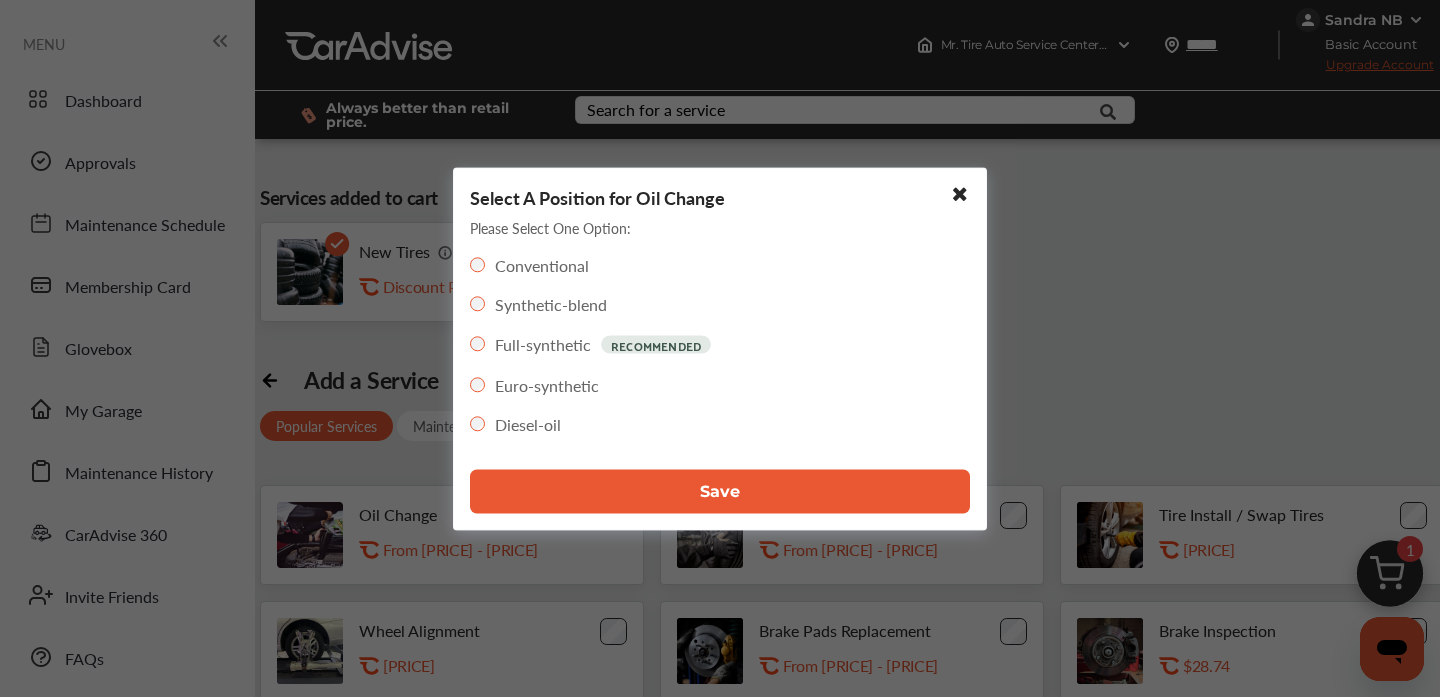 click on "Save" at bounding box center [720, 491] 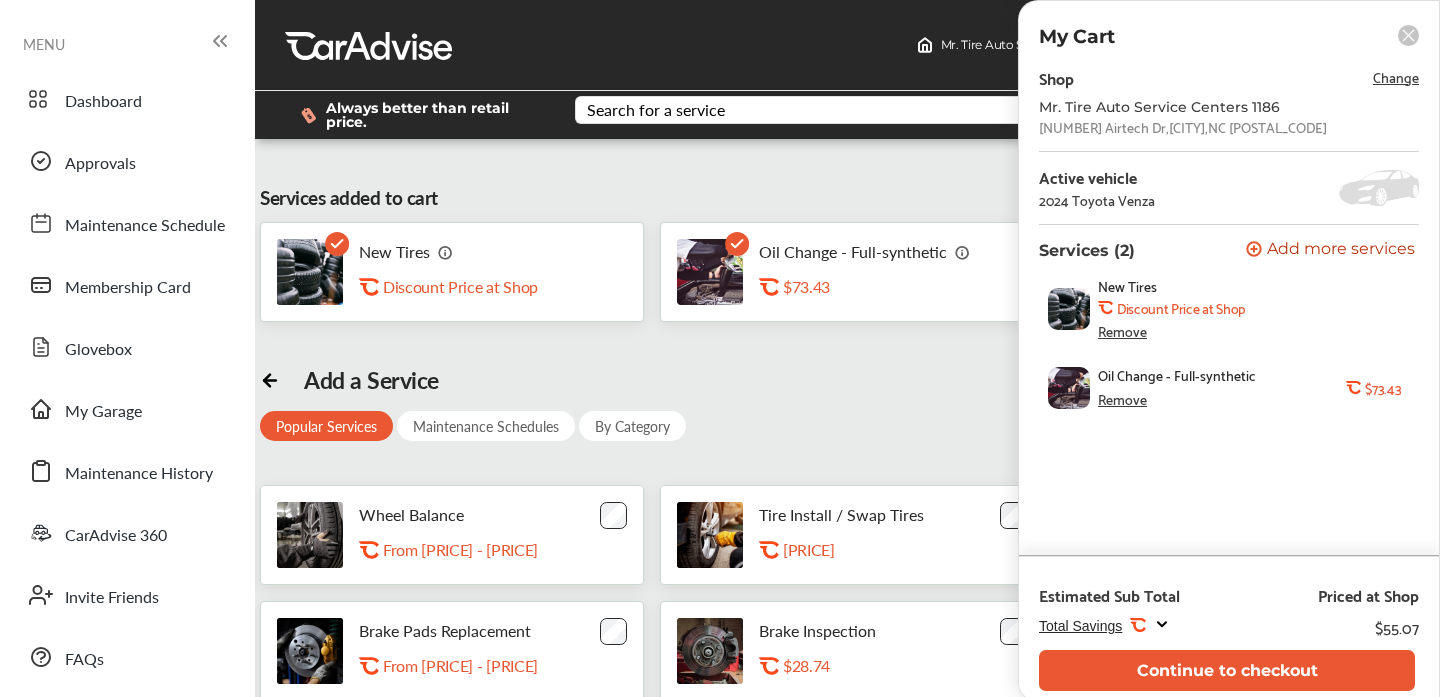 click on "Remove" at bounding box center (1122, 331) 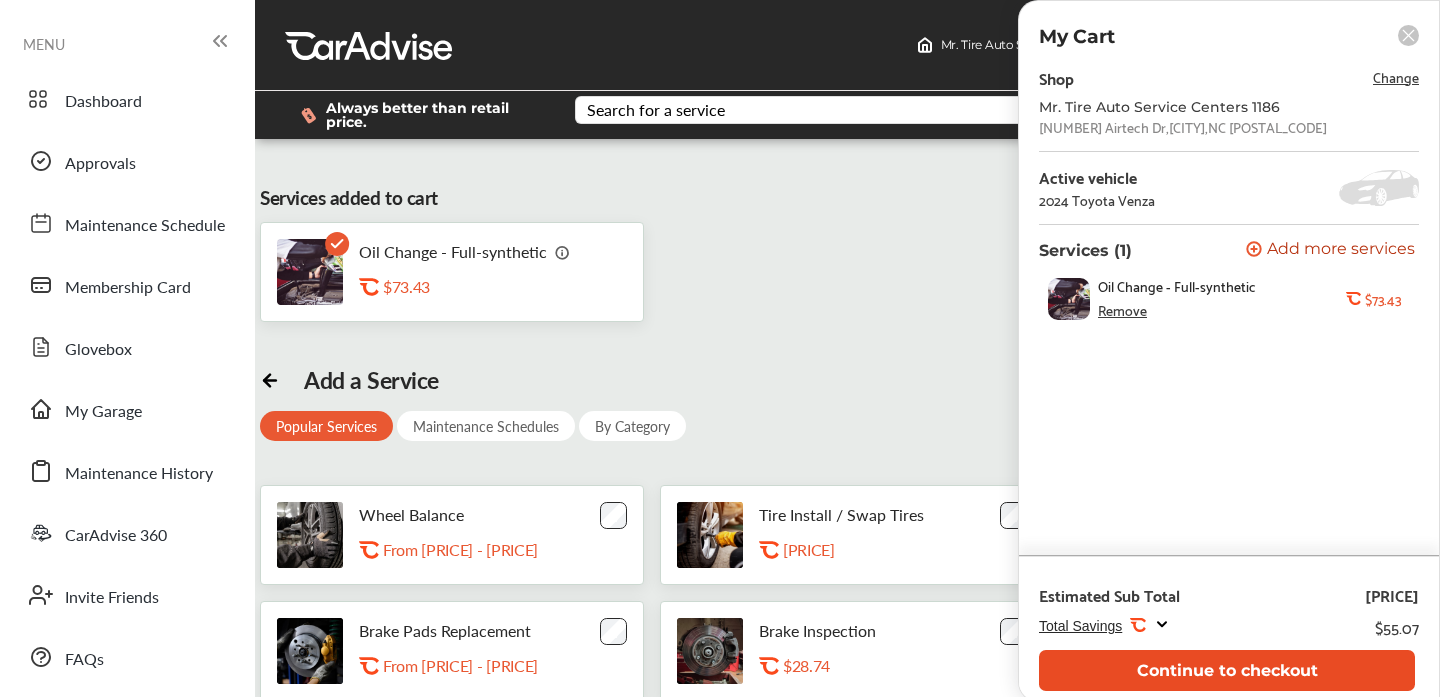 click on "Continue to checkout" at bounding box center (1227, 670) 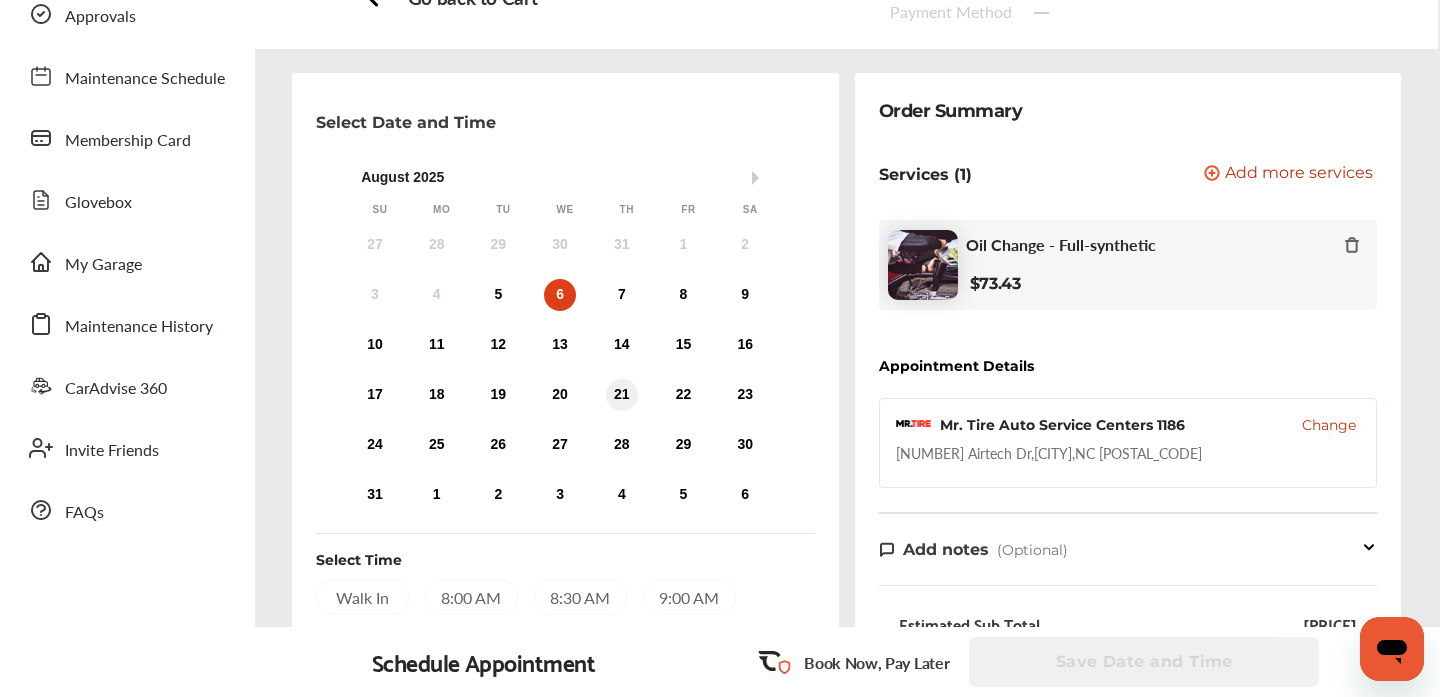 scroll, scrollTop: 159, scrollLeft: 0, axis: vertical 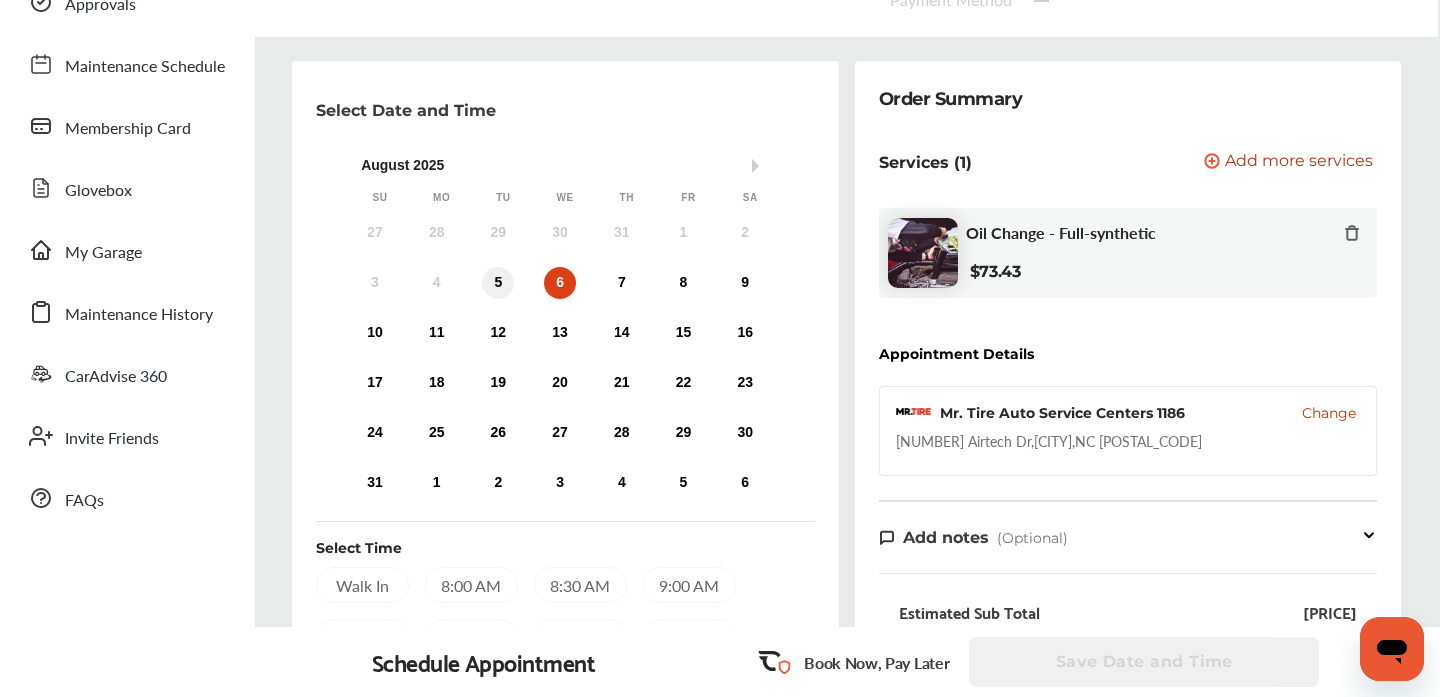 click on "5" at bounding box center [498, 283] 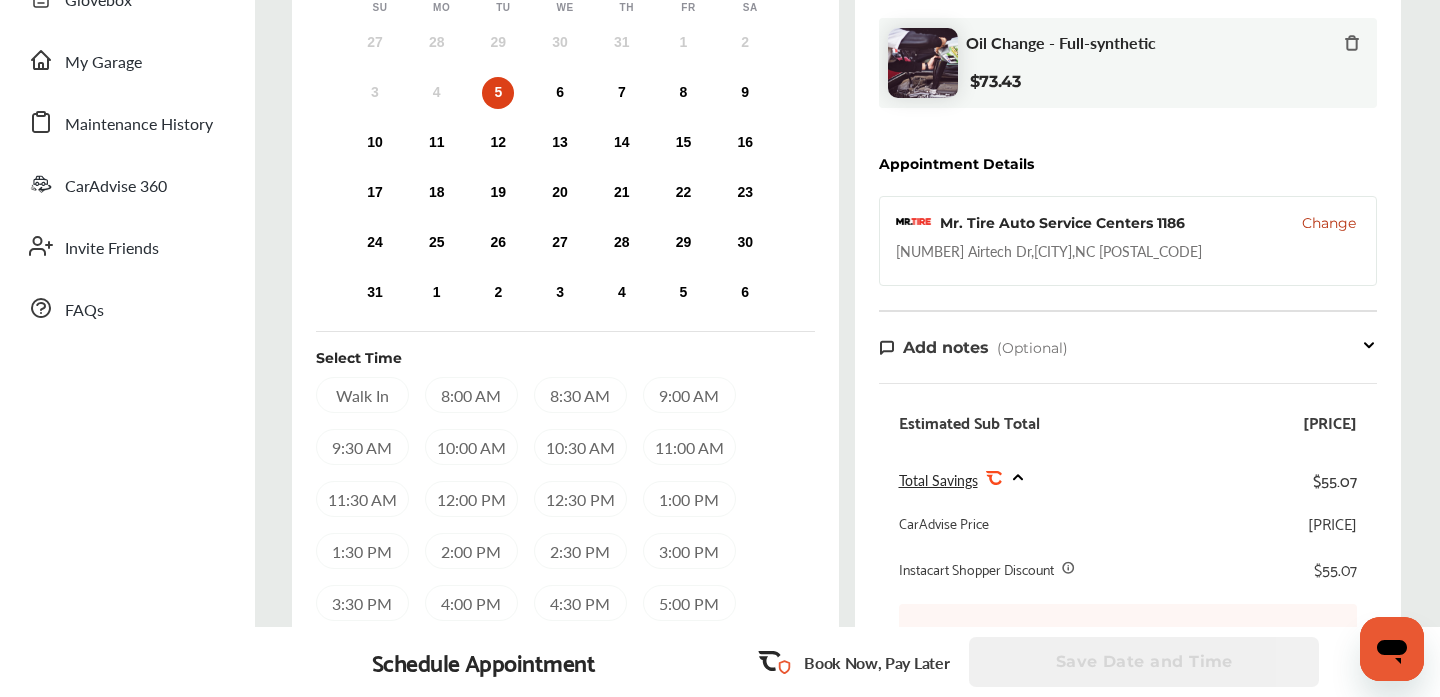 scroll, scrollTop: 352, scrollLeft: 0, axis: vertical 